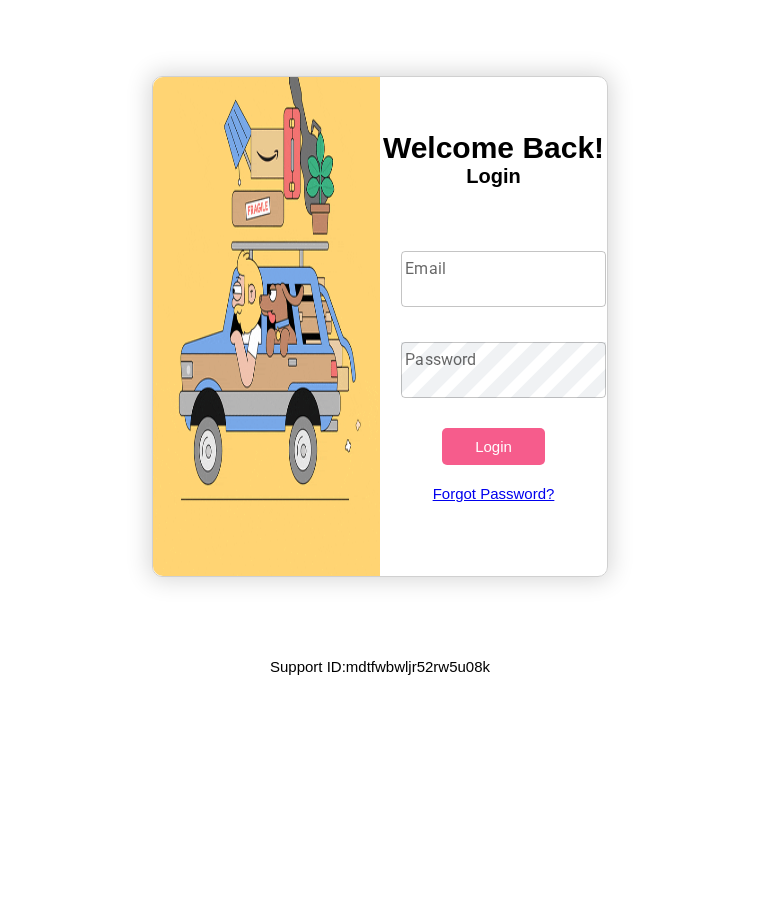 scroll, scrollTop: 0, scrollLeft: 0, axis: both 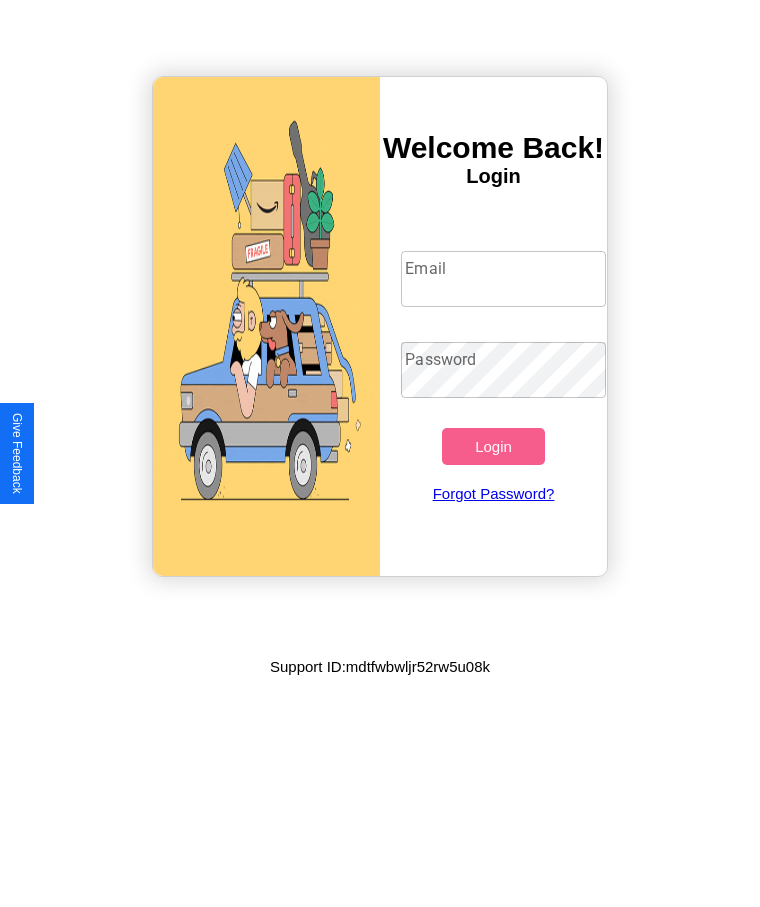 click on "Email" at bounding box center (503, 279) 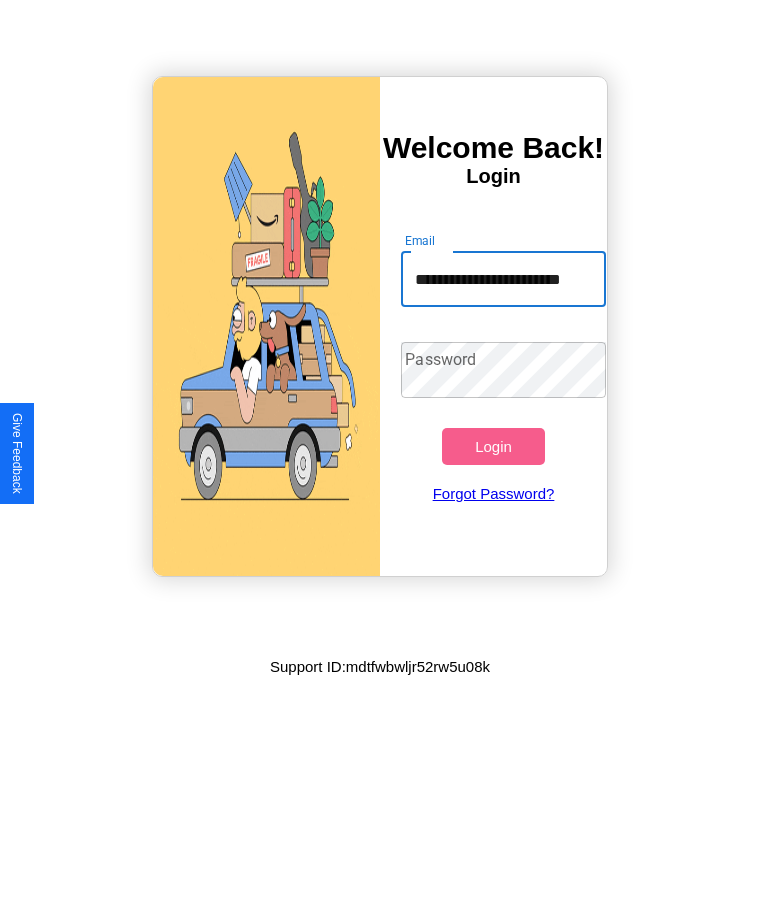 scroll, scrollTop: 0, scrollLeft: 27, axis: horizontal 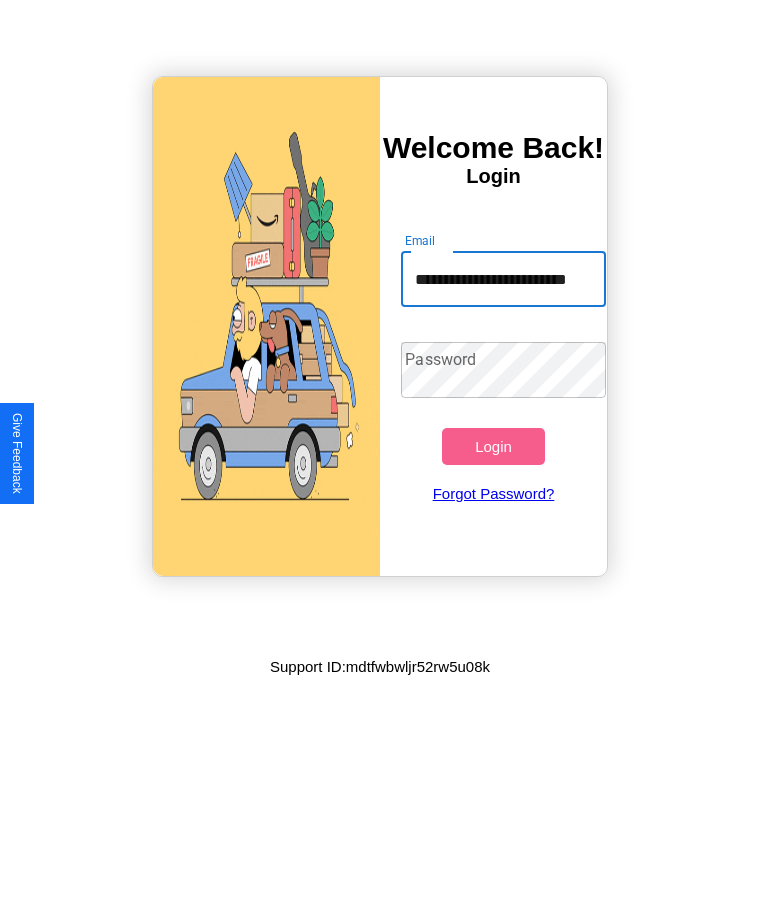 type on "**********" 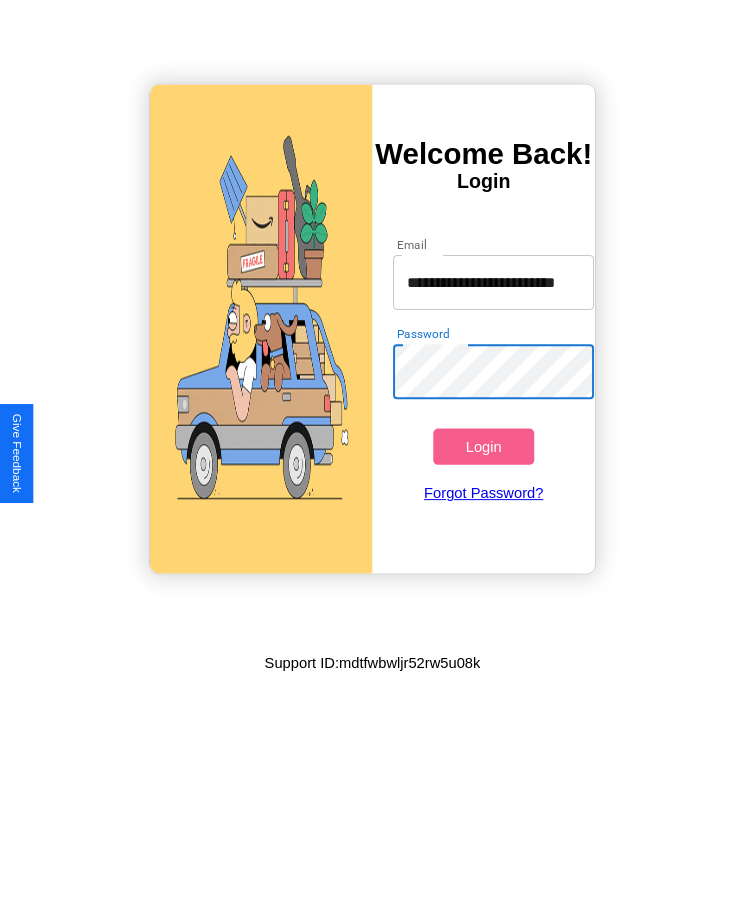 scroll, scrollTop: 0, scrollLeft: 0, axis: both 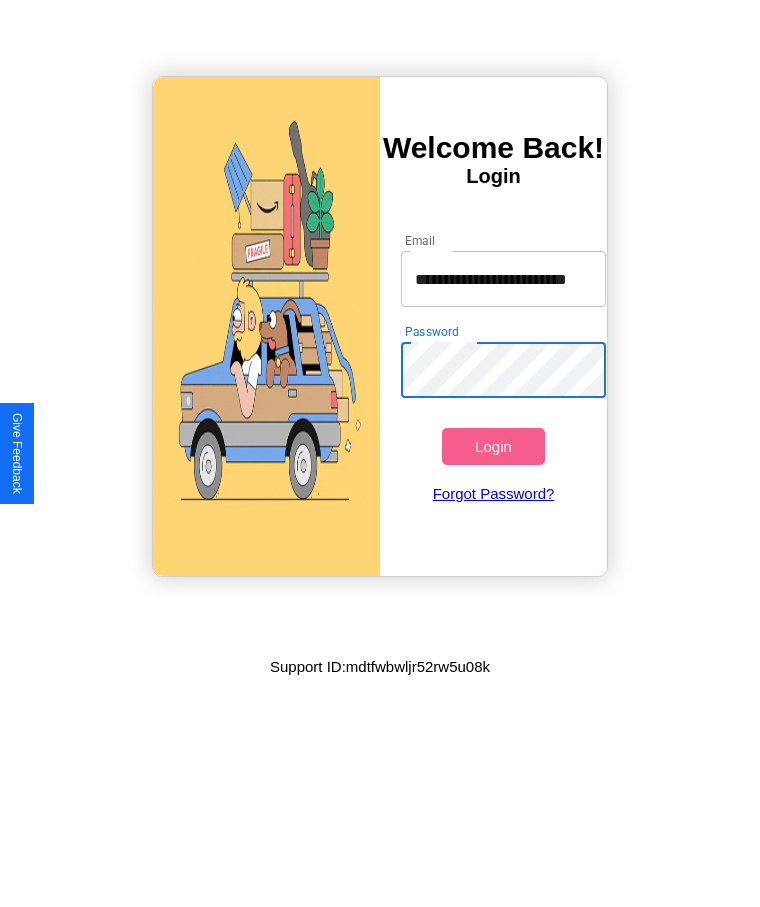 click on "Login" at bounding box center [493, 446] 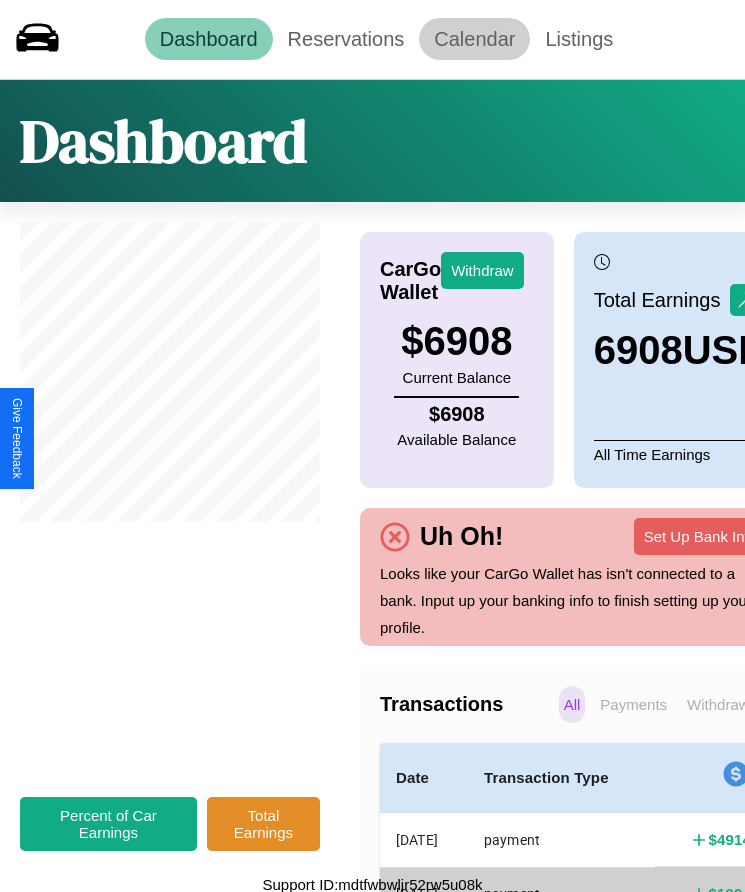 click on "Calendar" at bounding box center (474, 39) 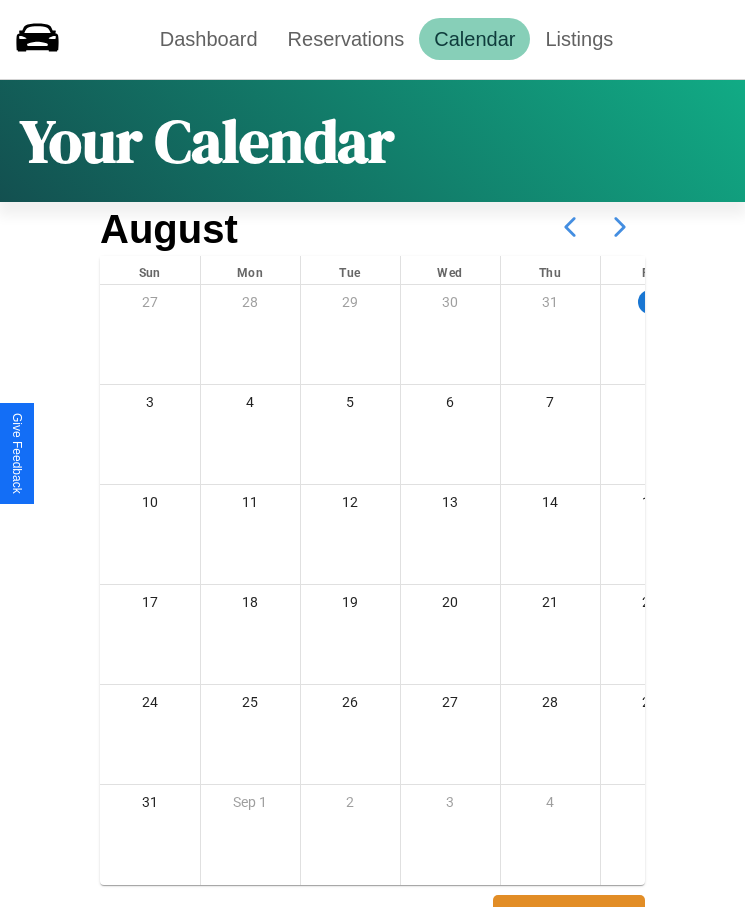 click 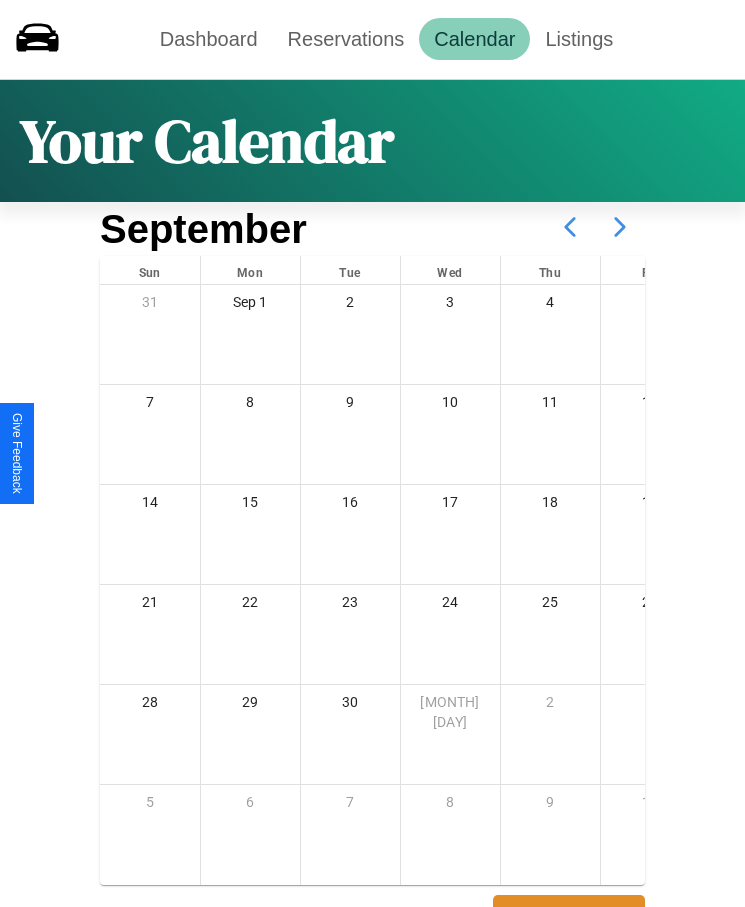 click 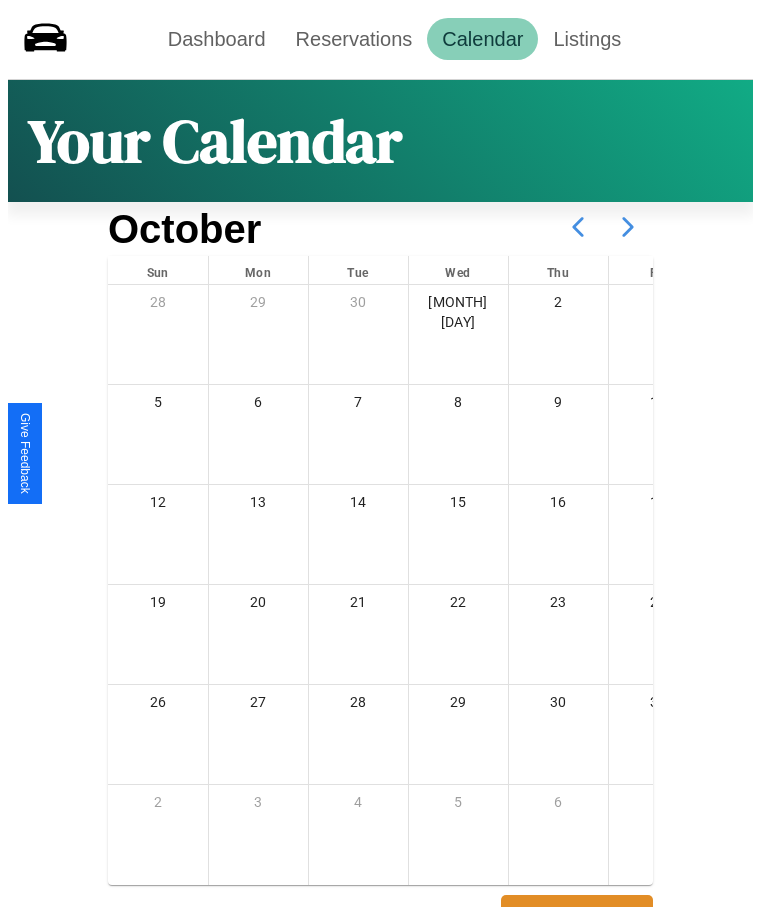 scroll, scrollTop: 77, scrollLeft: 0, axis: vertical 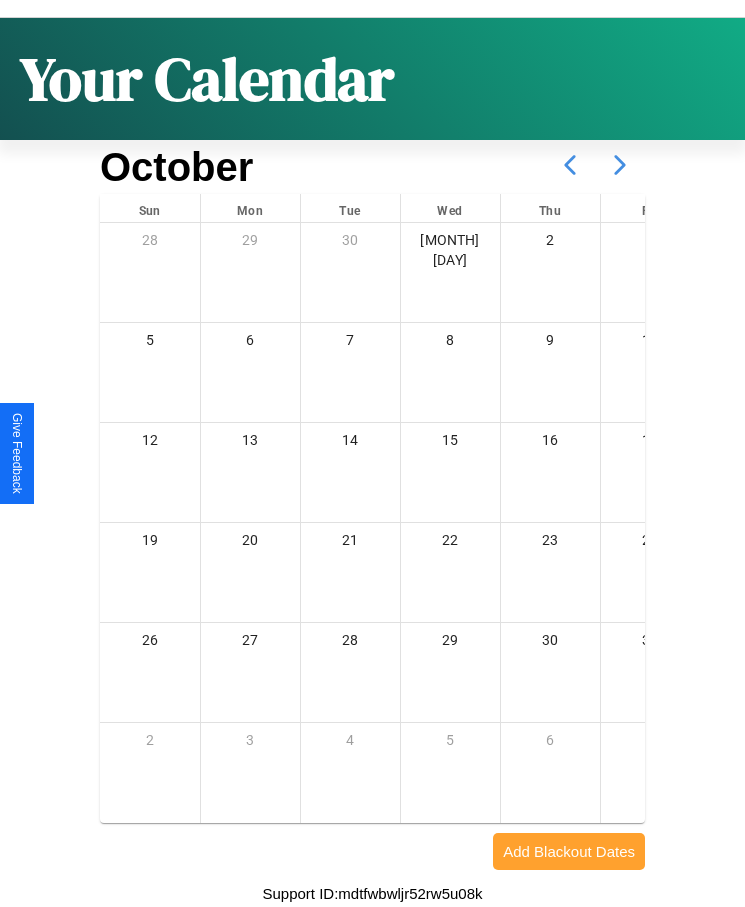 click on "Add Blackout Dates" at bounding box center [569, 851] 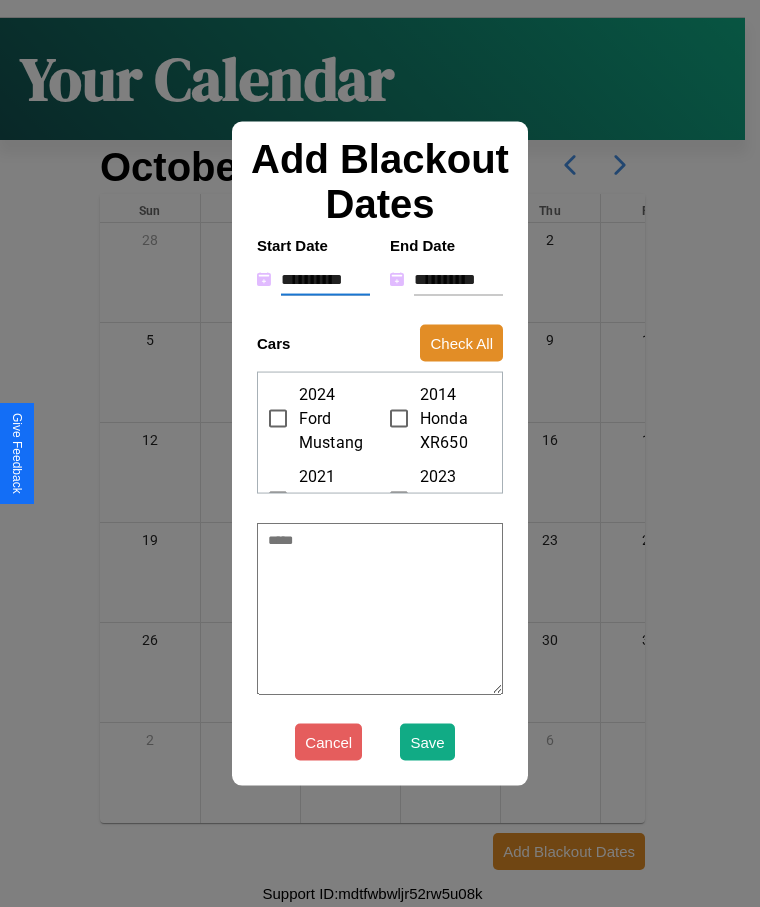 click on "**********" at bounding box center (325, 279) 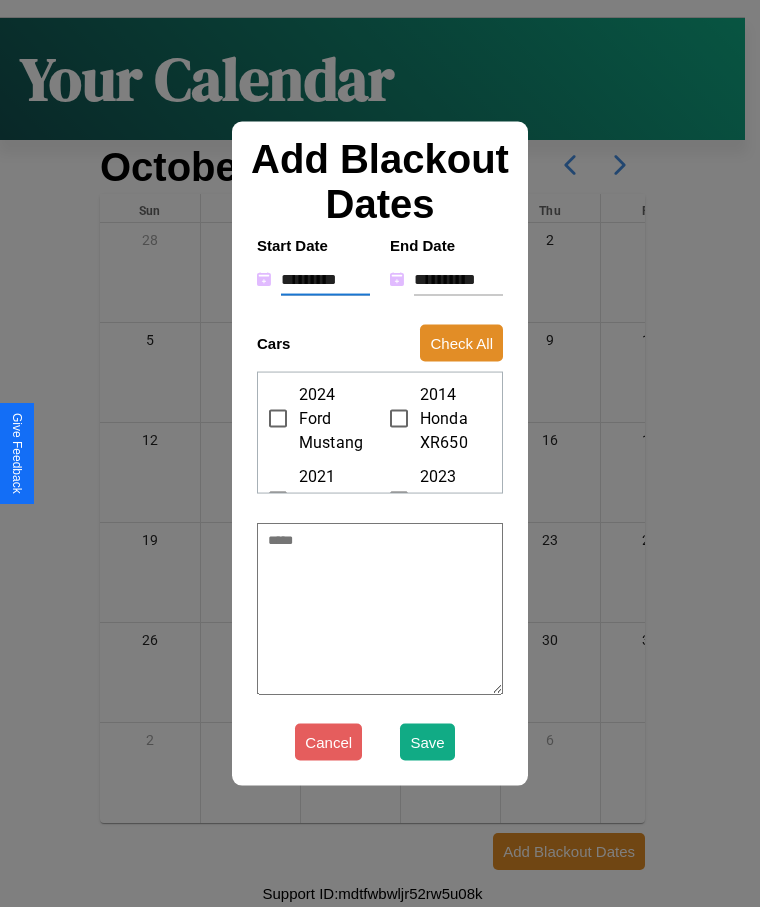 type on "*" 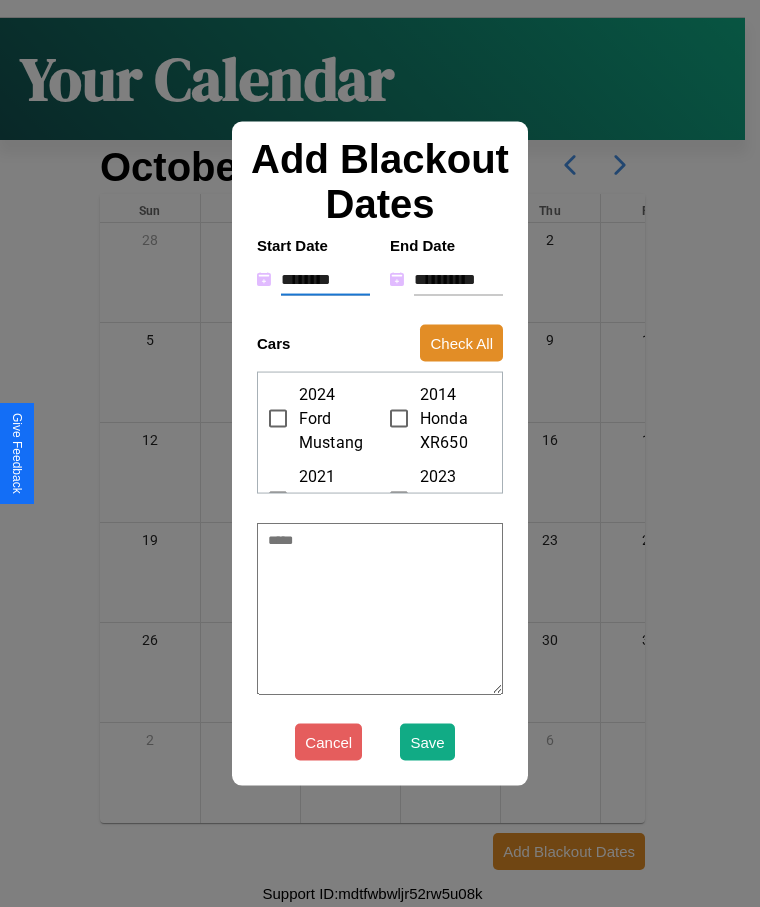 type on "*" 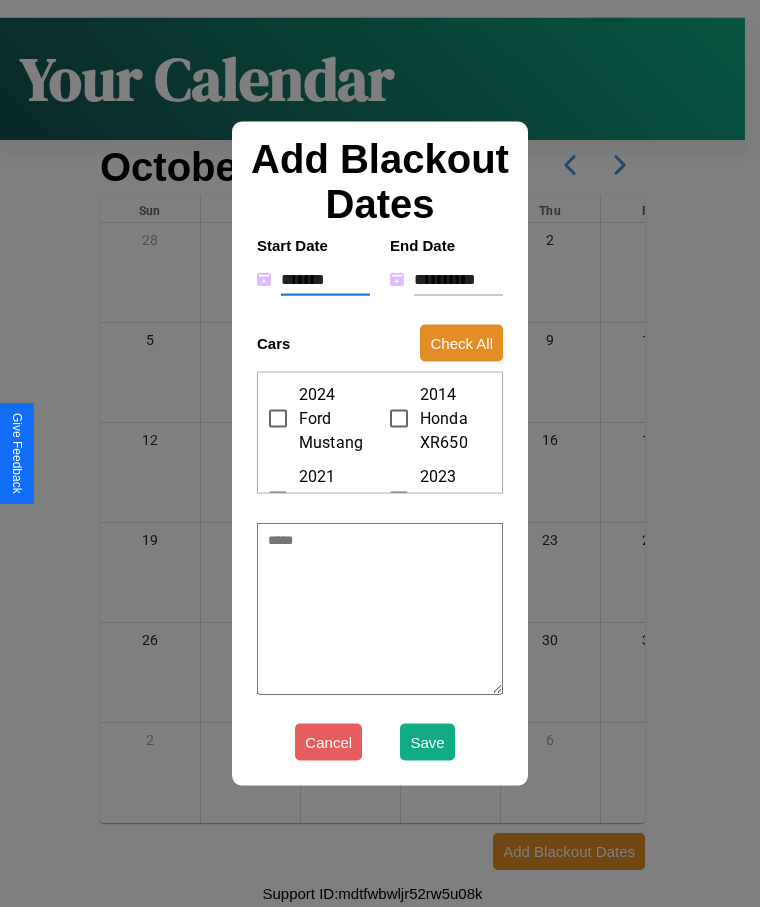 type on "*" 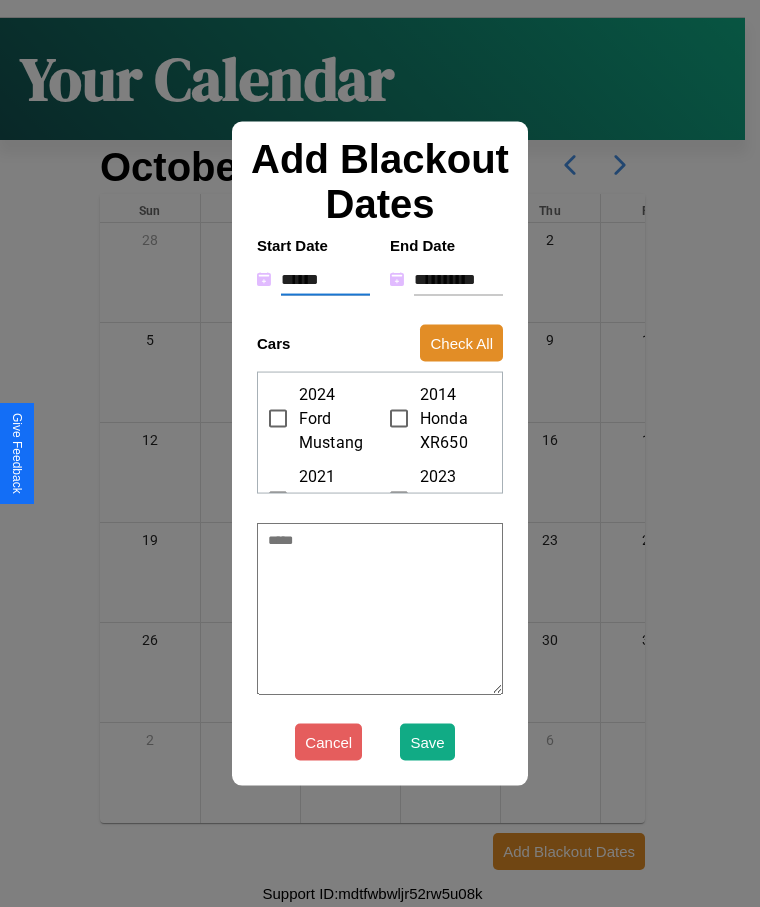 type on "*" 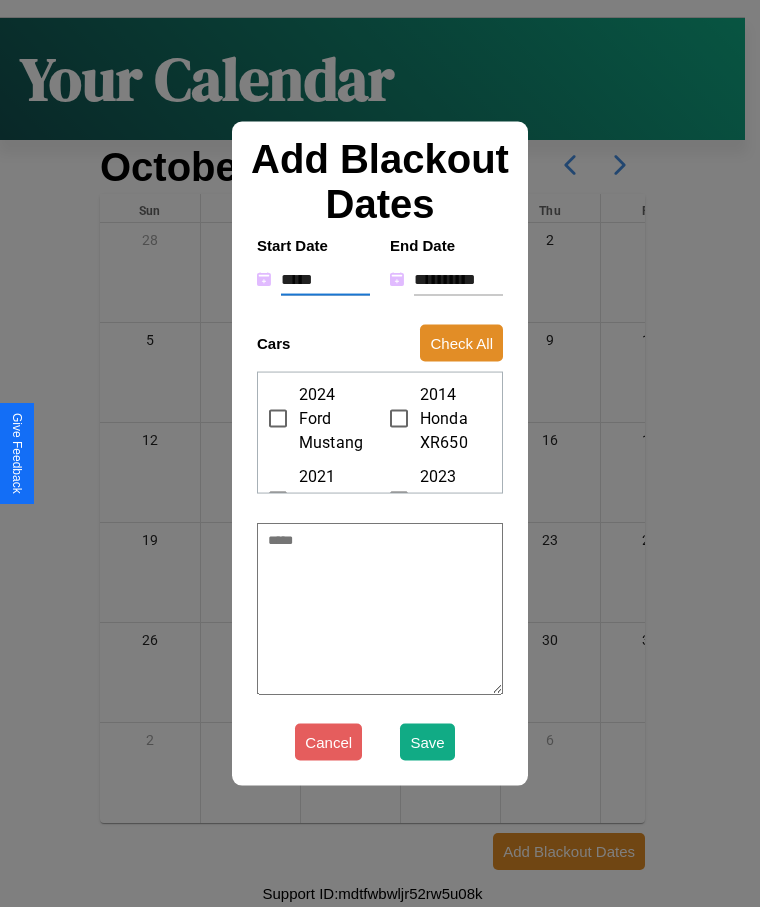 type on "*" 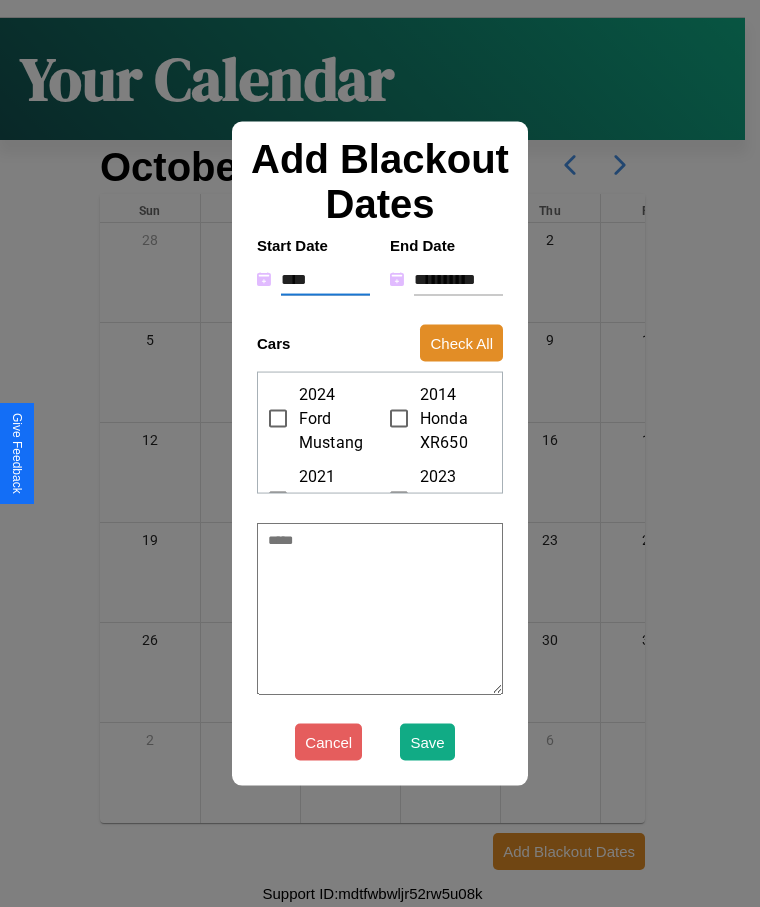 type on "*" 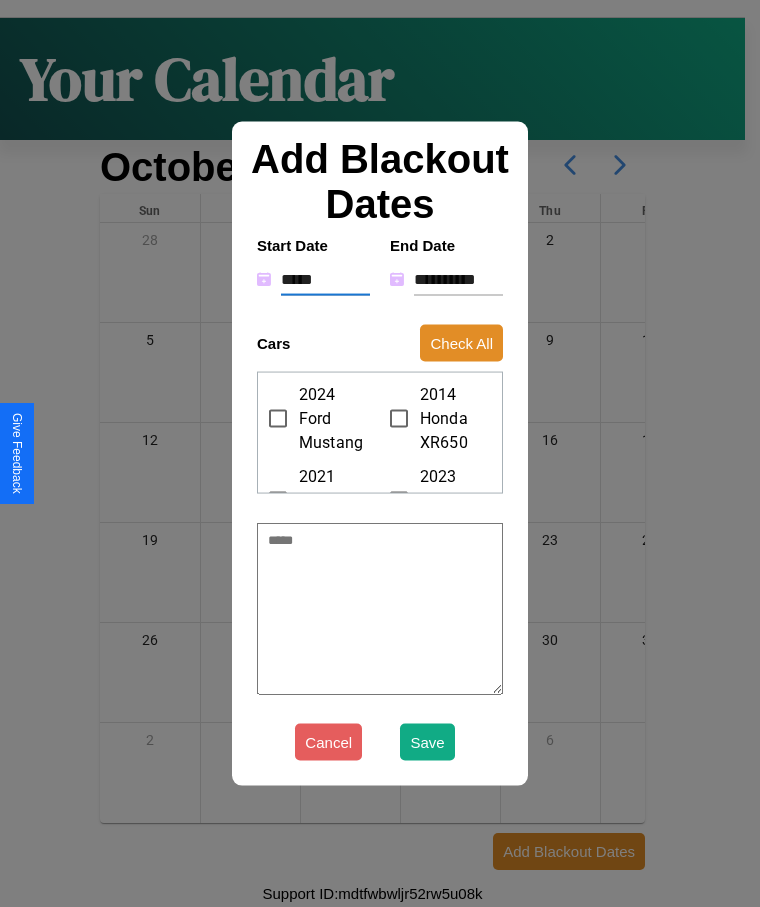 type on "*" 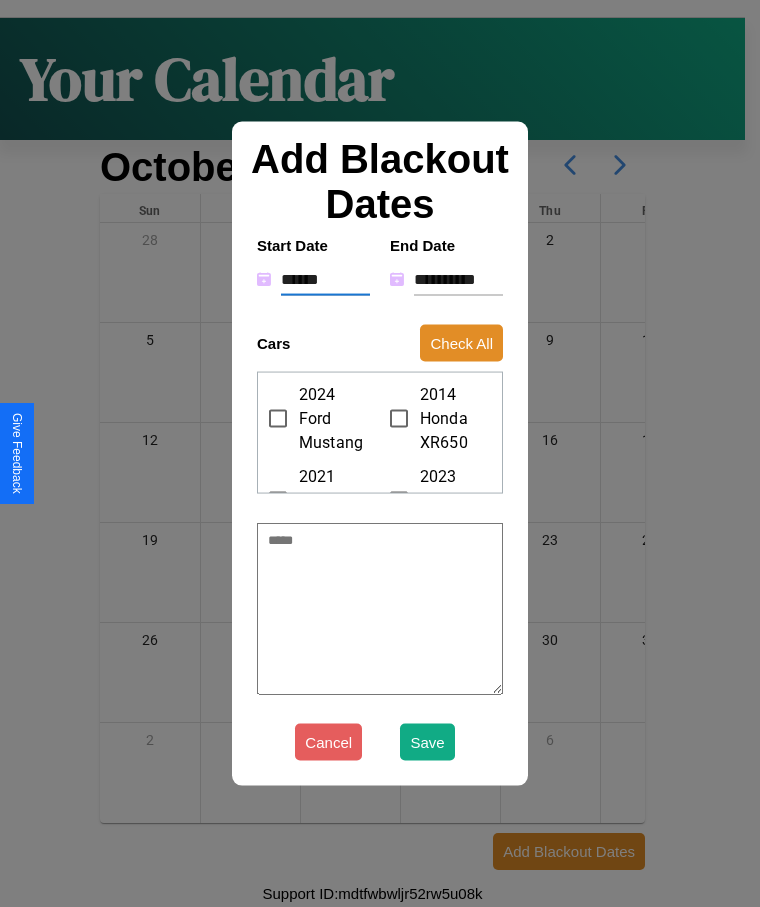 type on "*" 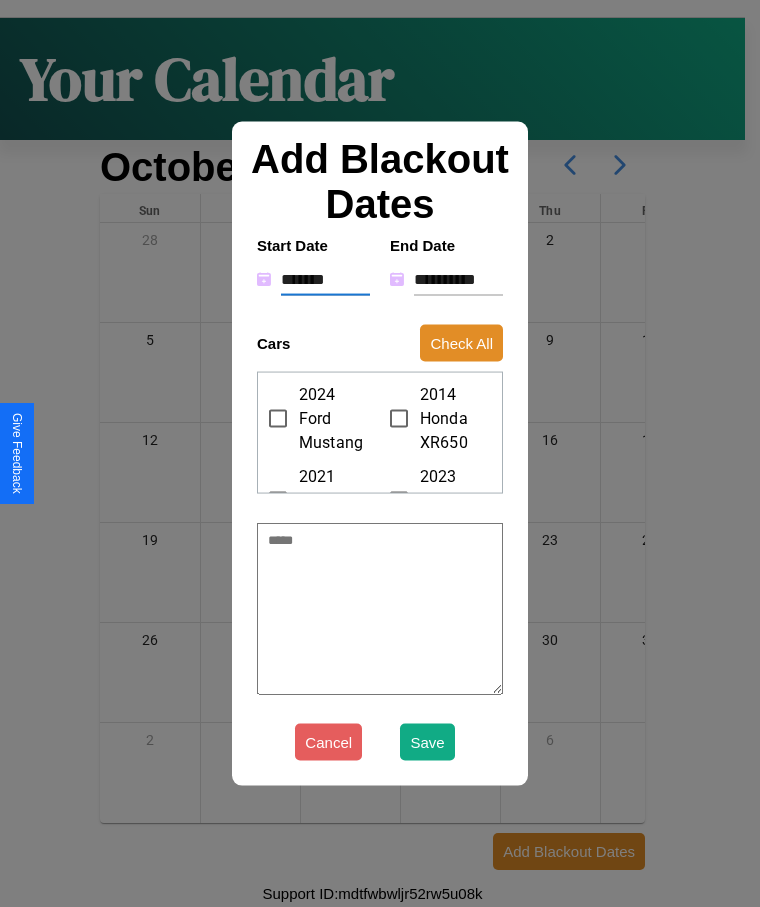 type on "*" 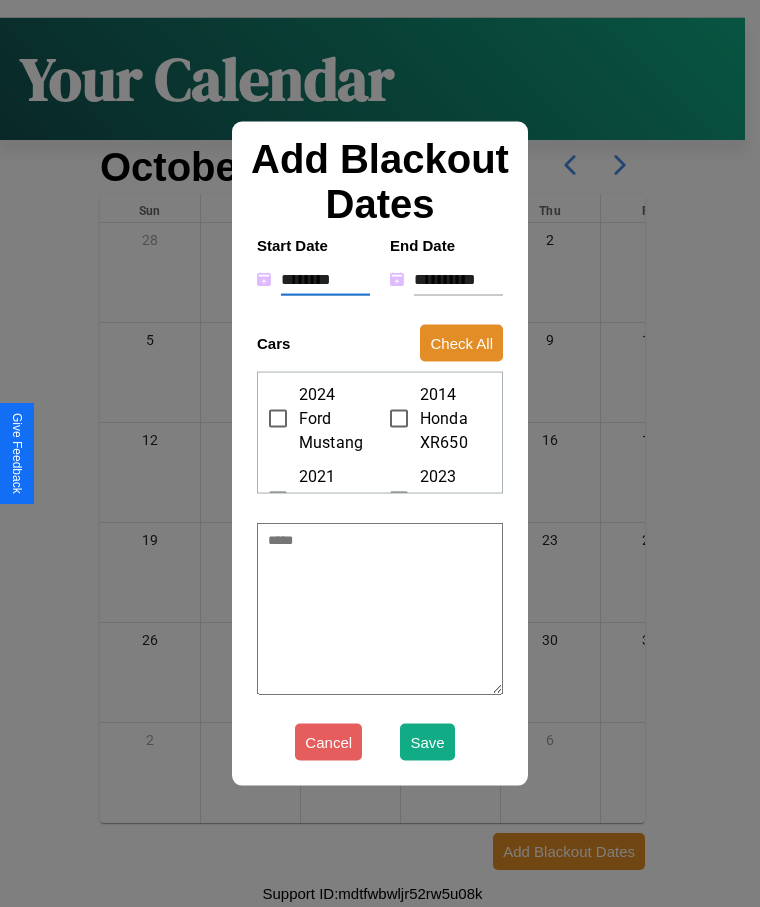 type on "*" 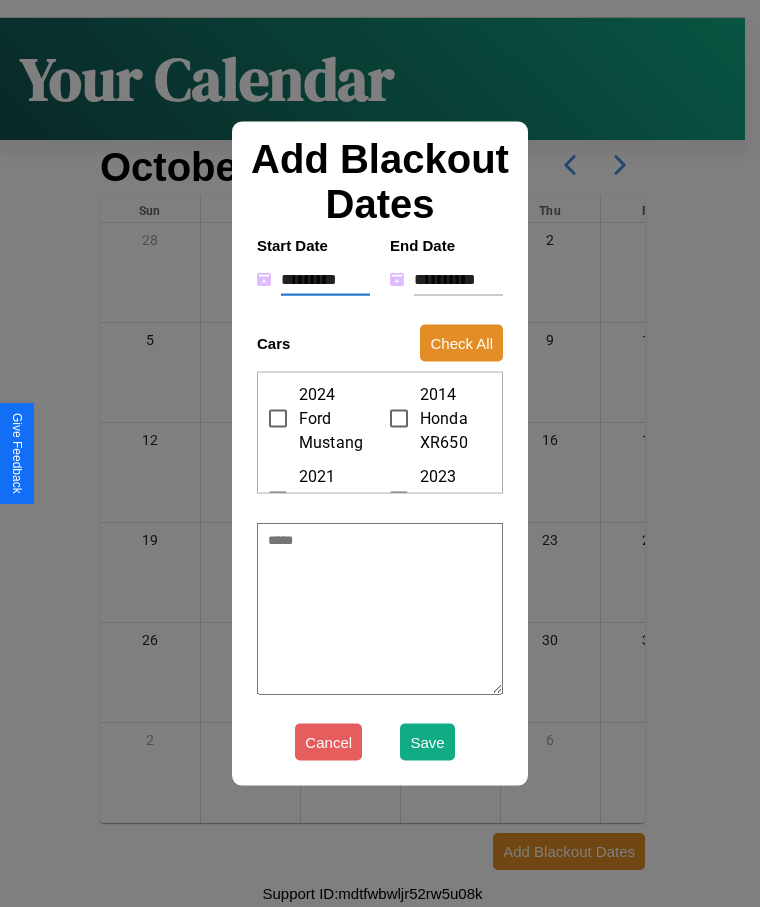 type on "*" 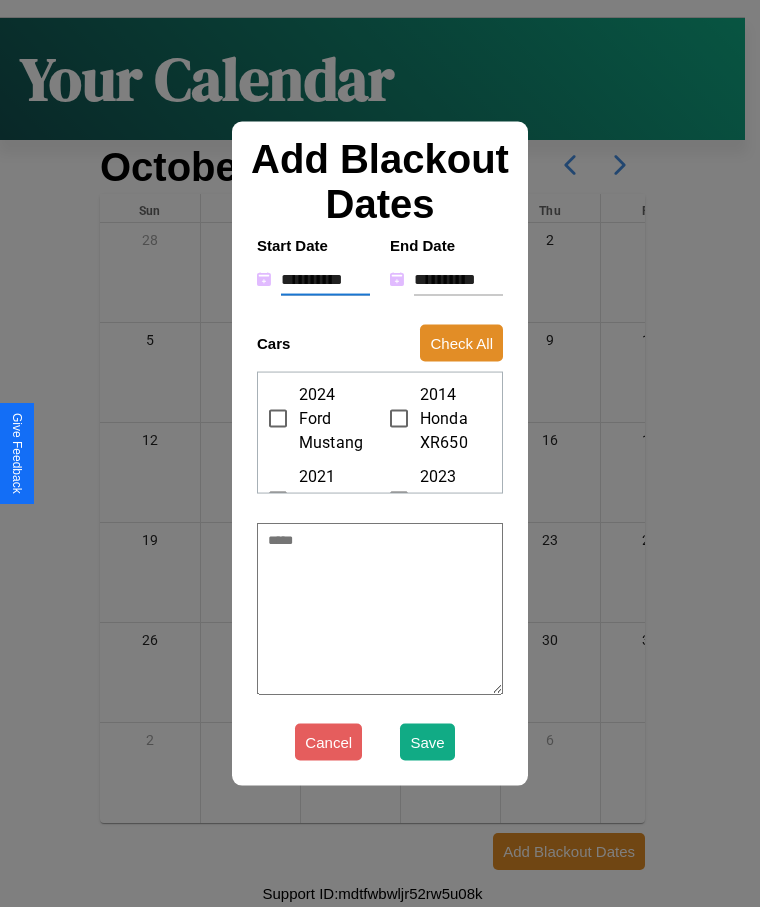 type on "*" 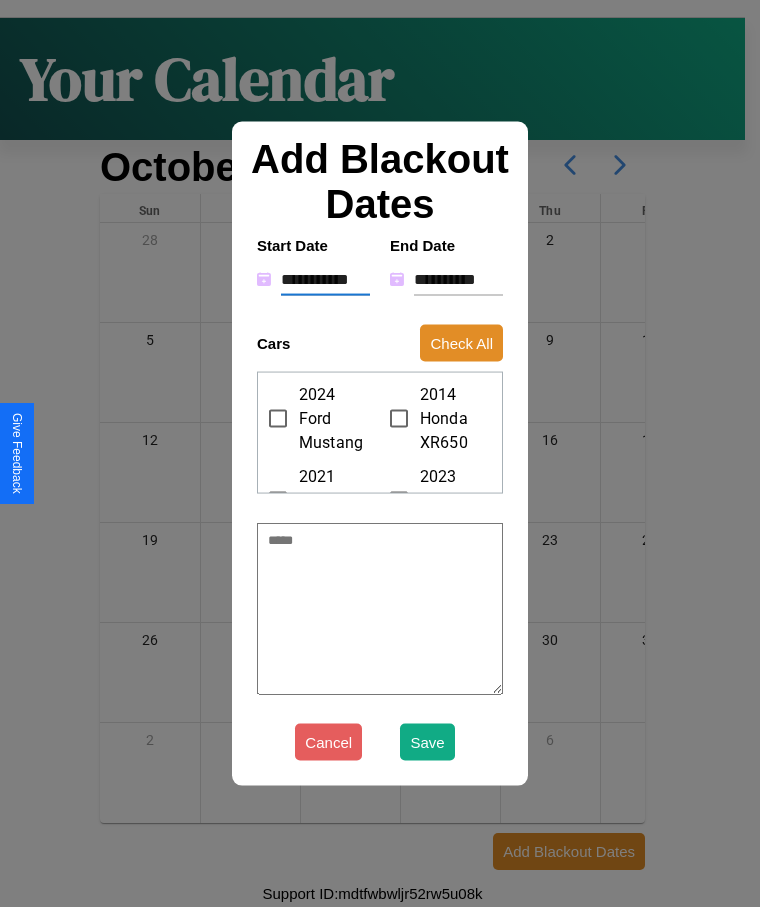 type on "*" 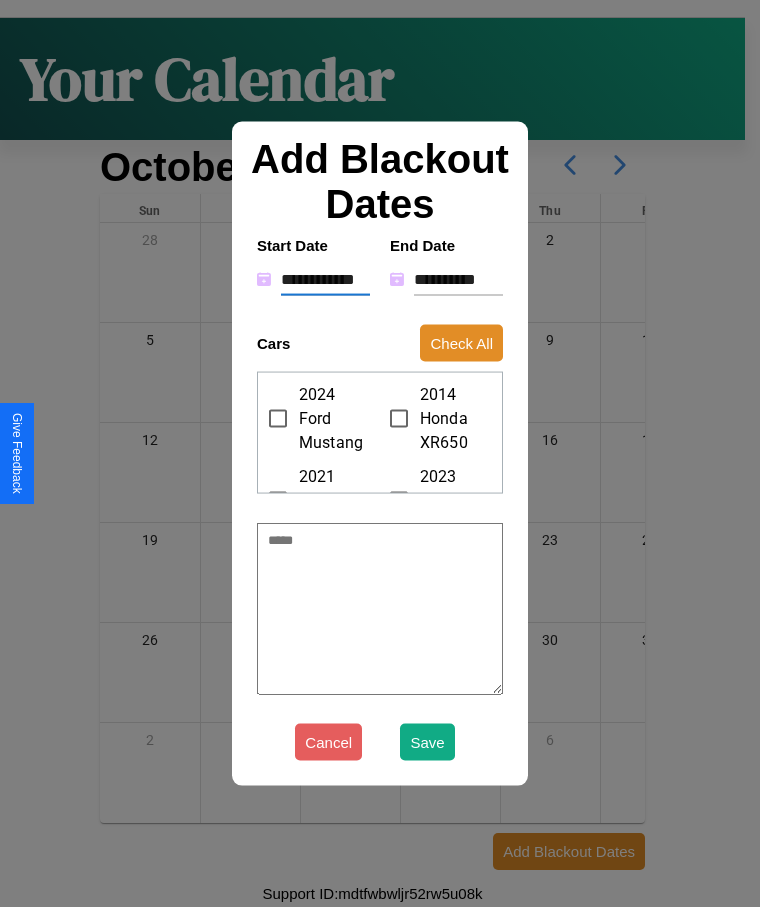 type on "*" 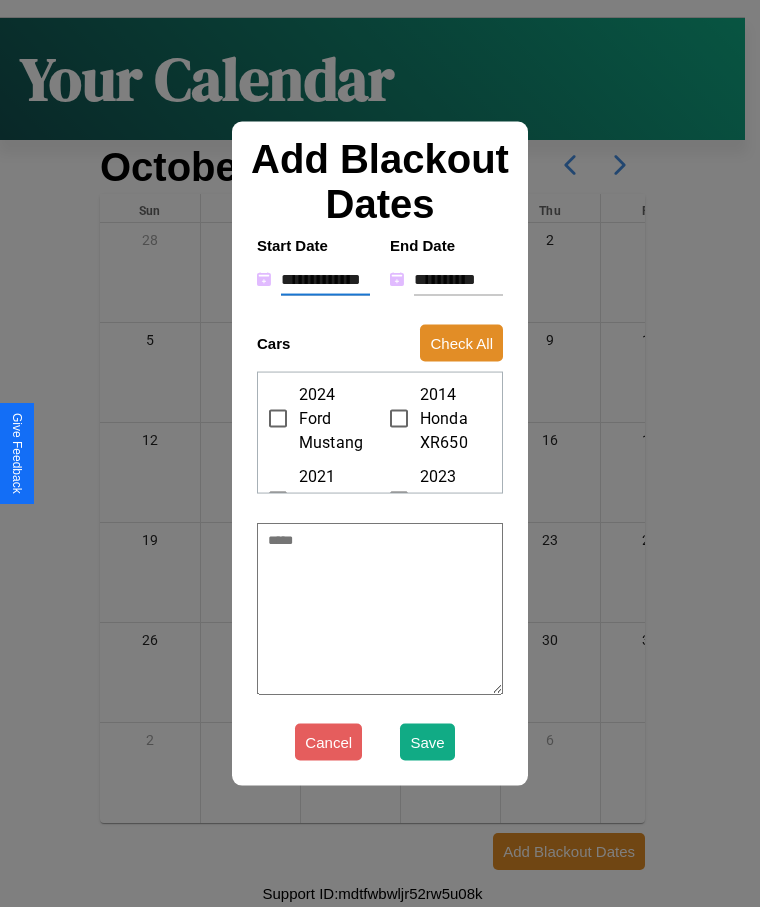 type on "*" 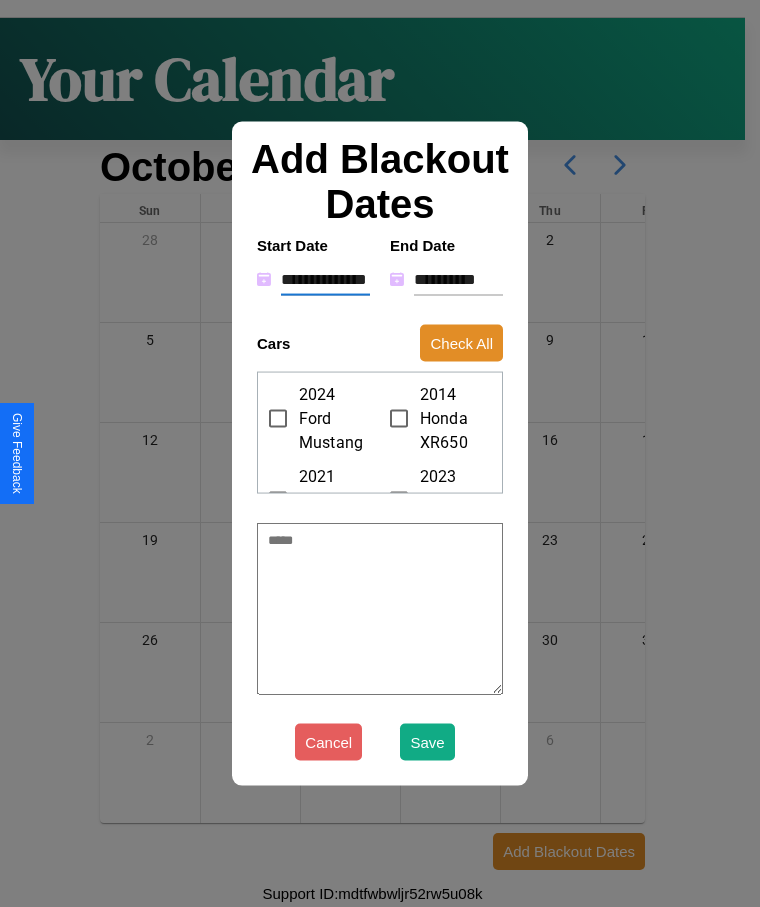 type on "*" 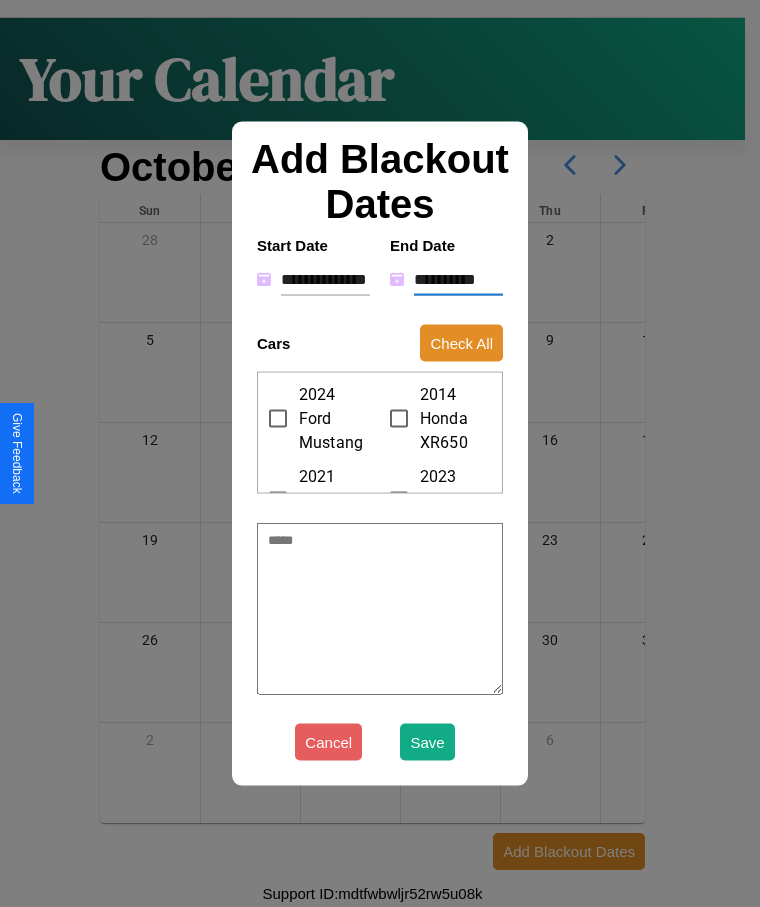type on "*********" 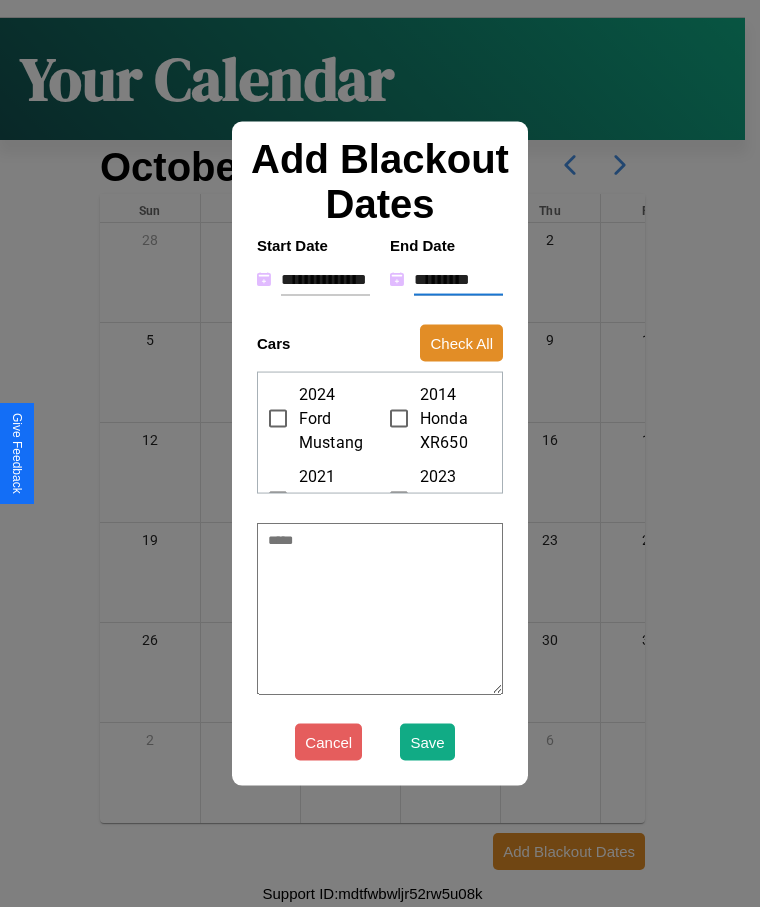 type on "*" 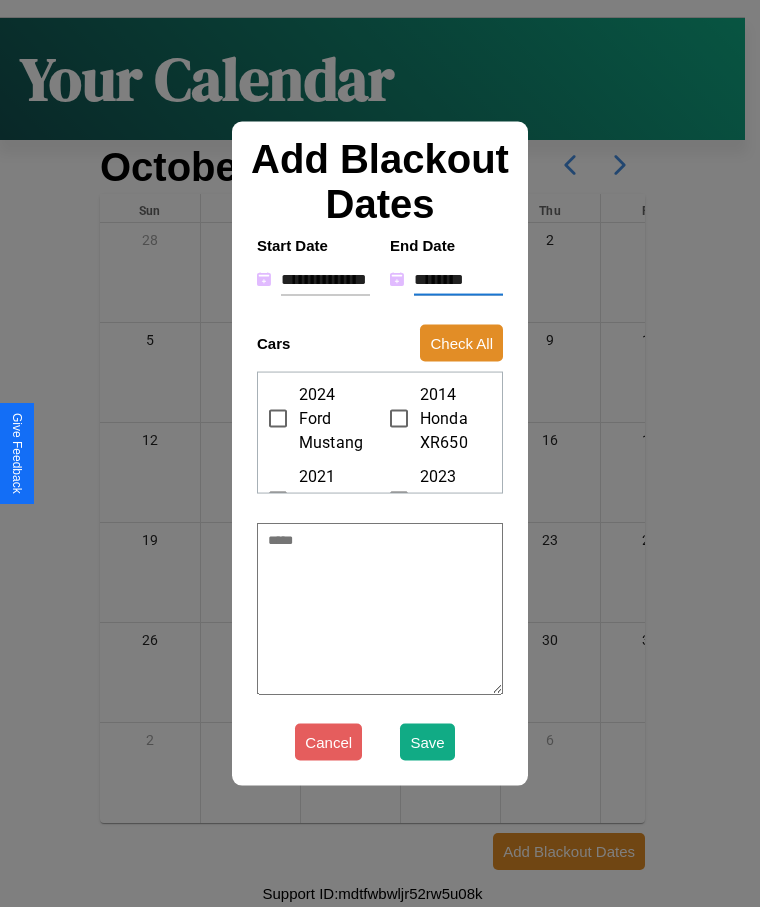 type on "*" 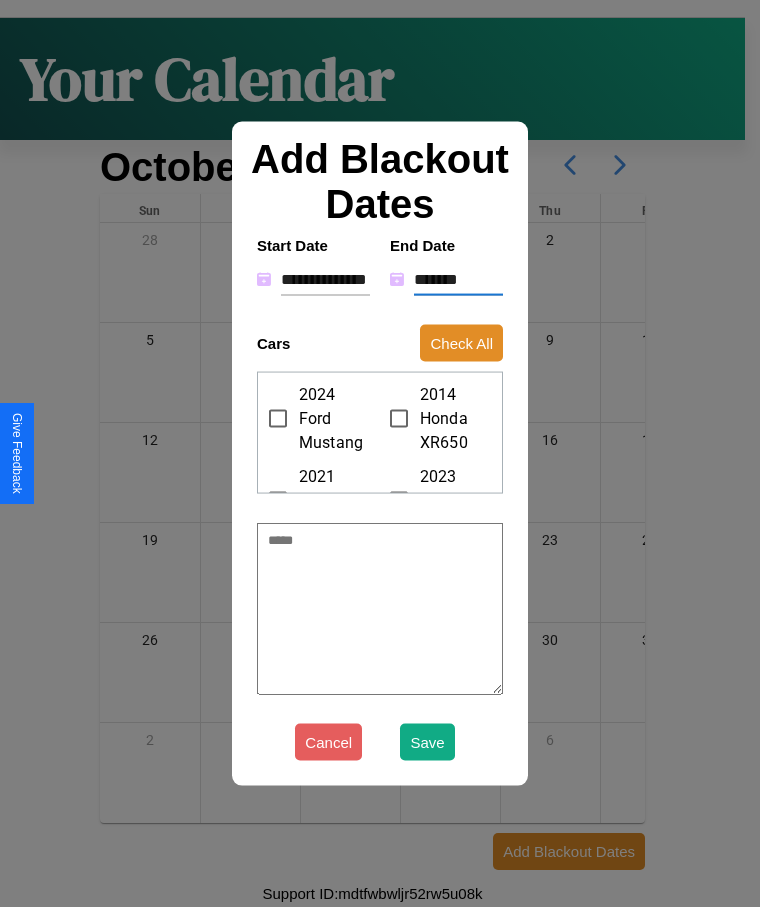 type on "*" 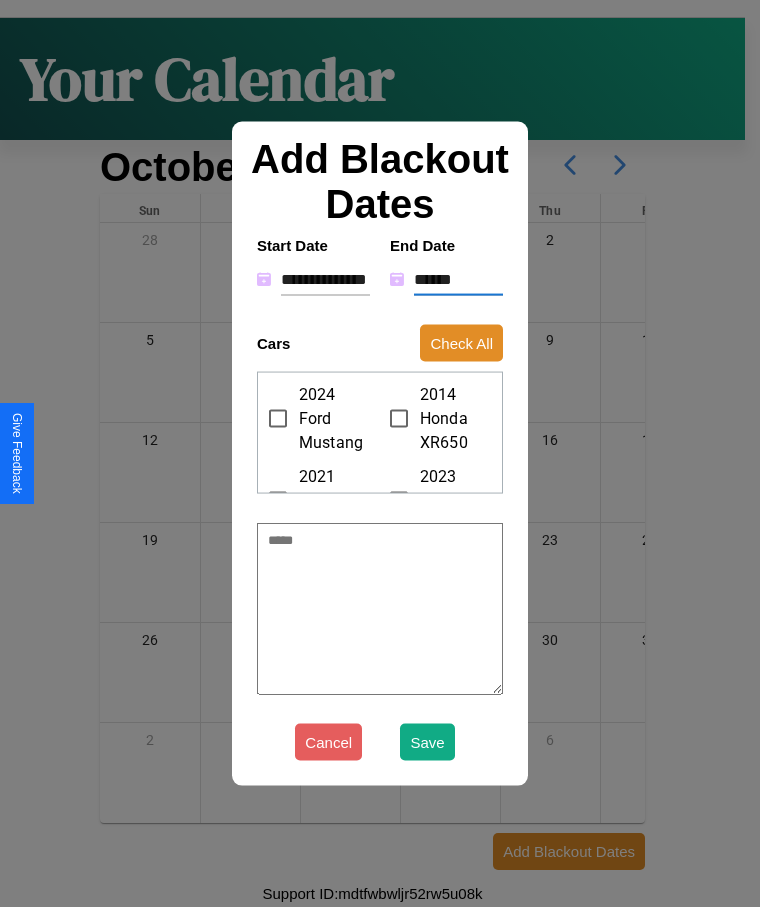 type on "*" 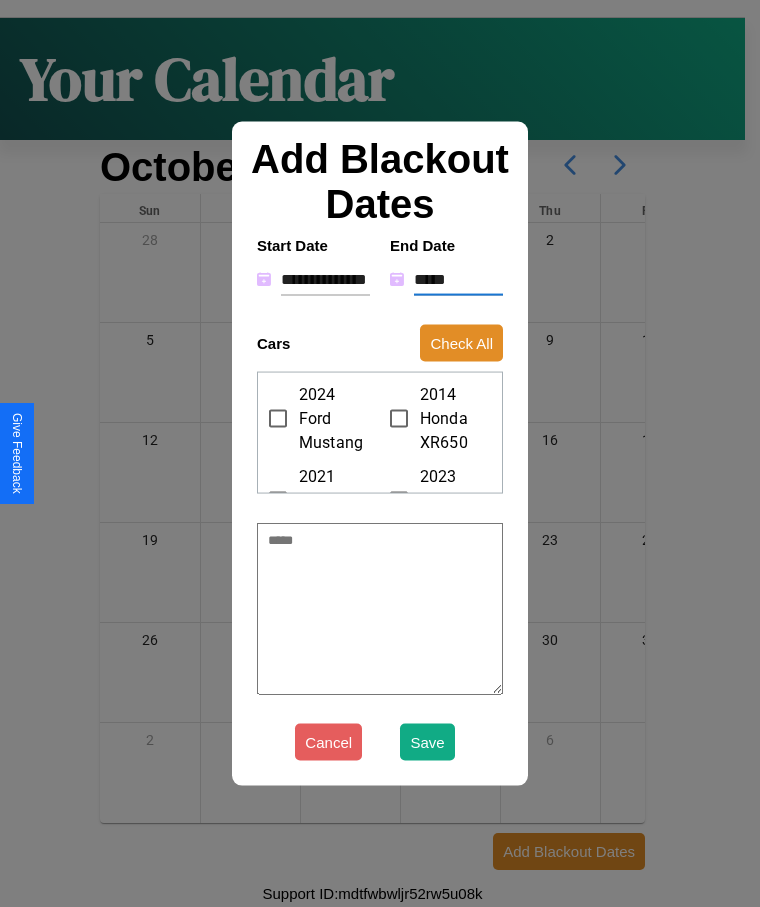 type on "*" 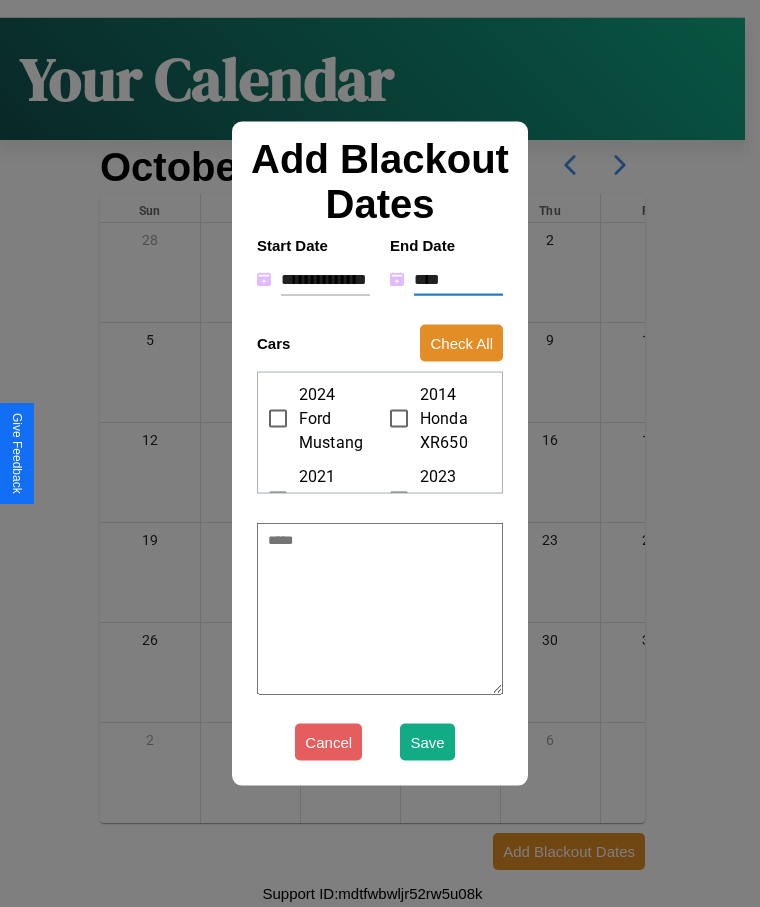 type on "*" 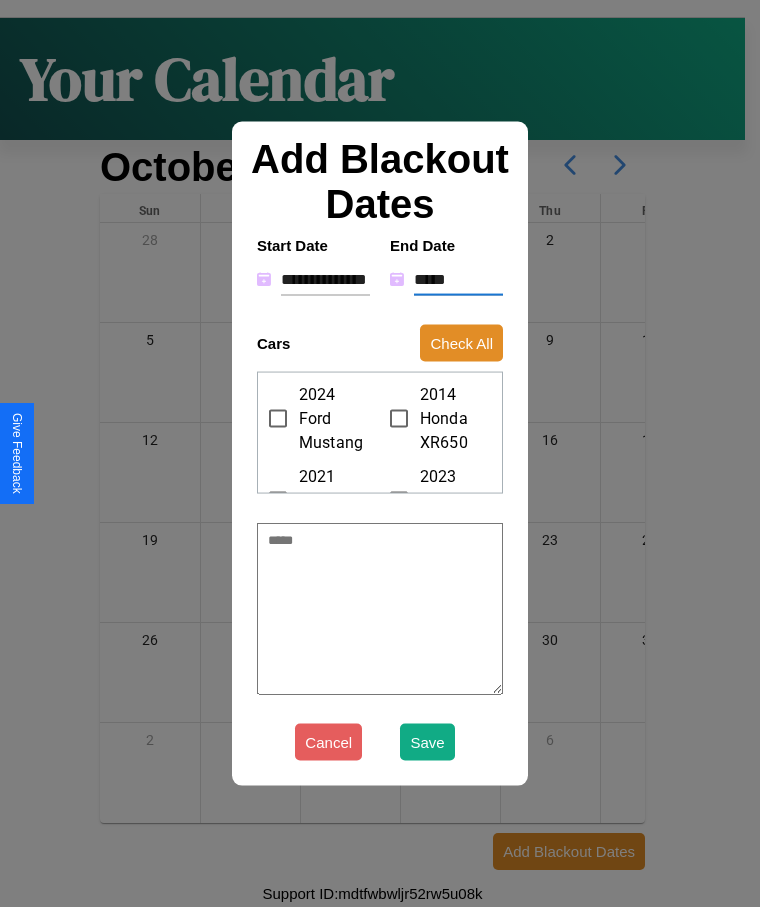 type on "*" 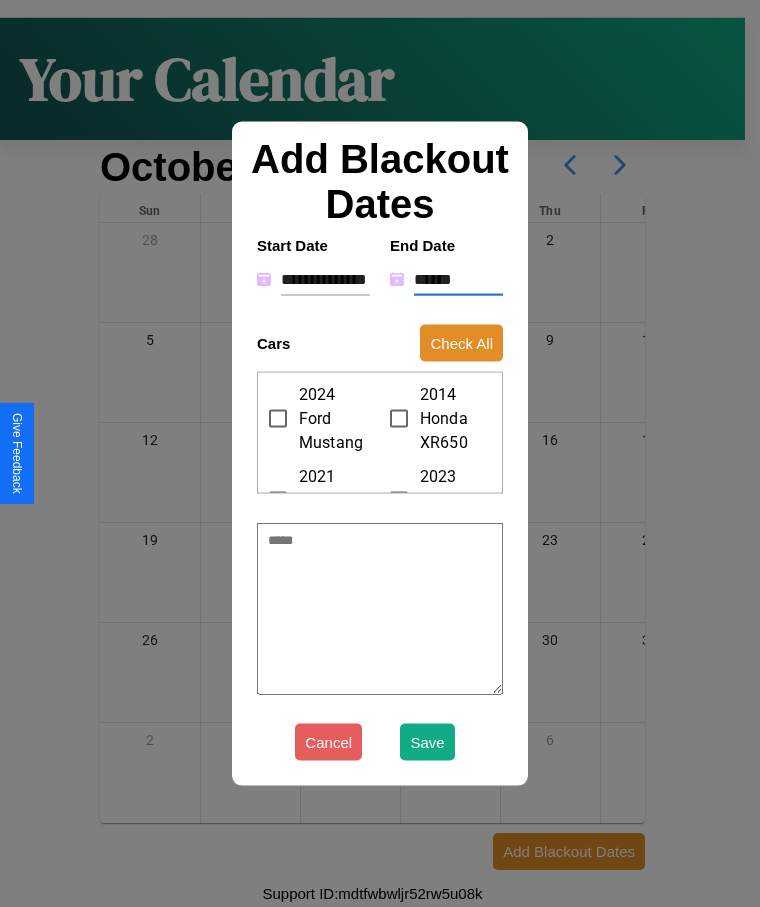 type on "*" 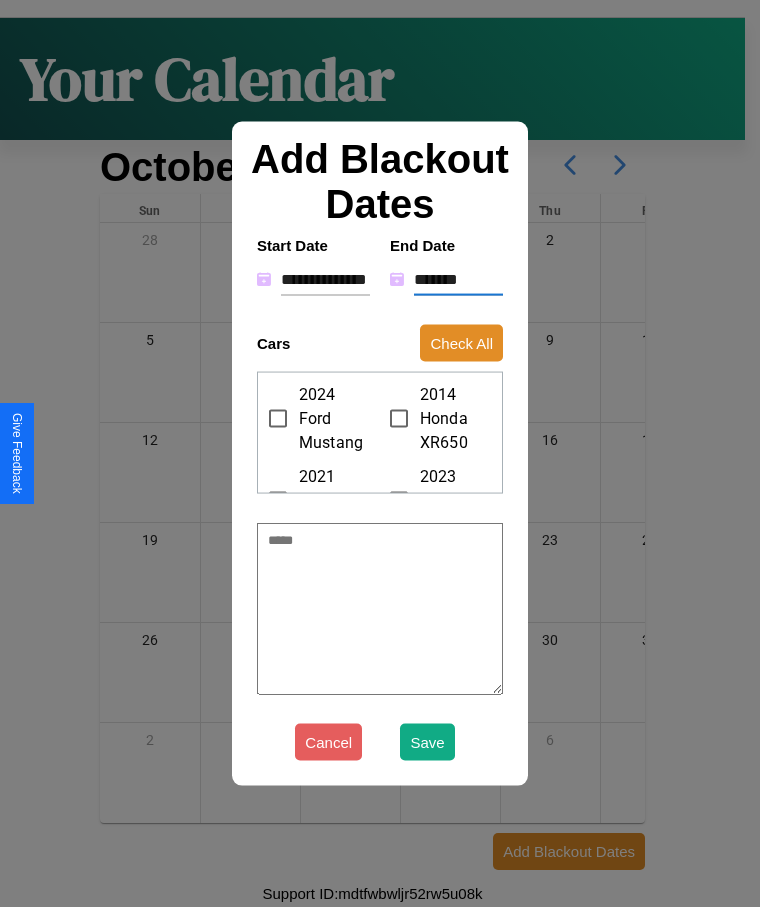 type on "*" 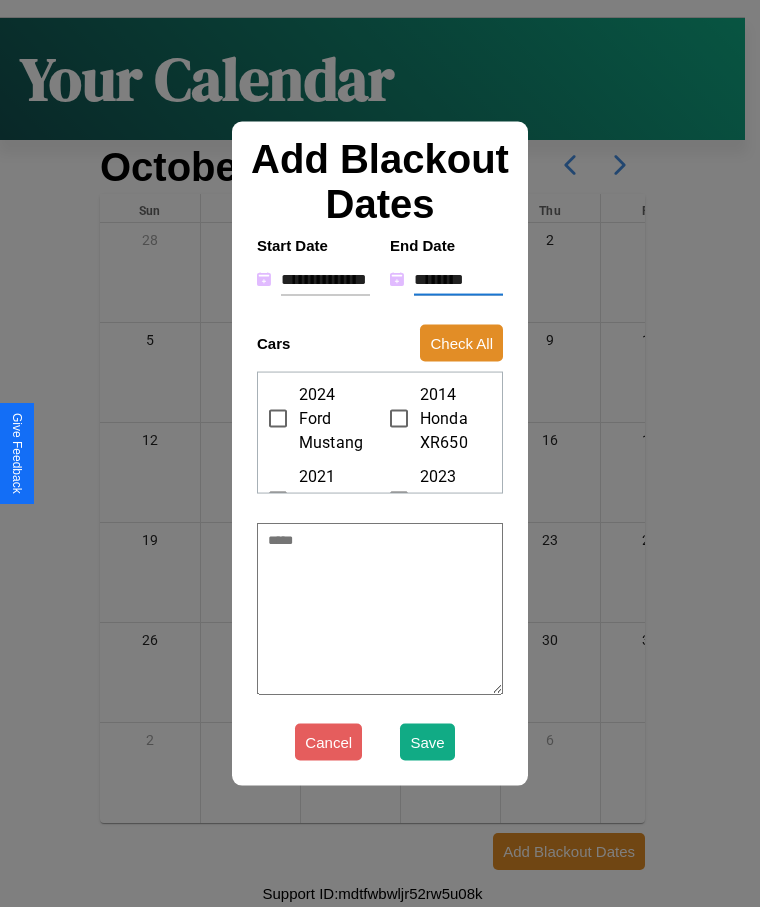 type on "*" 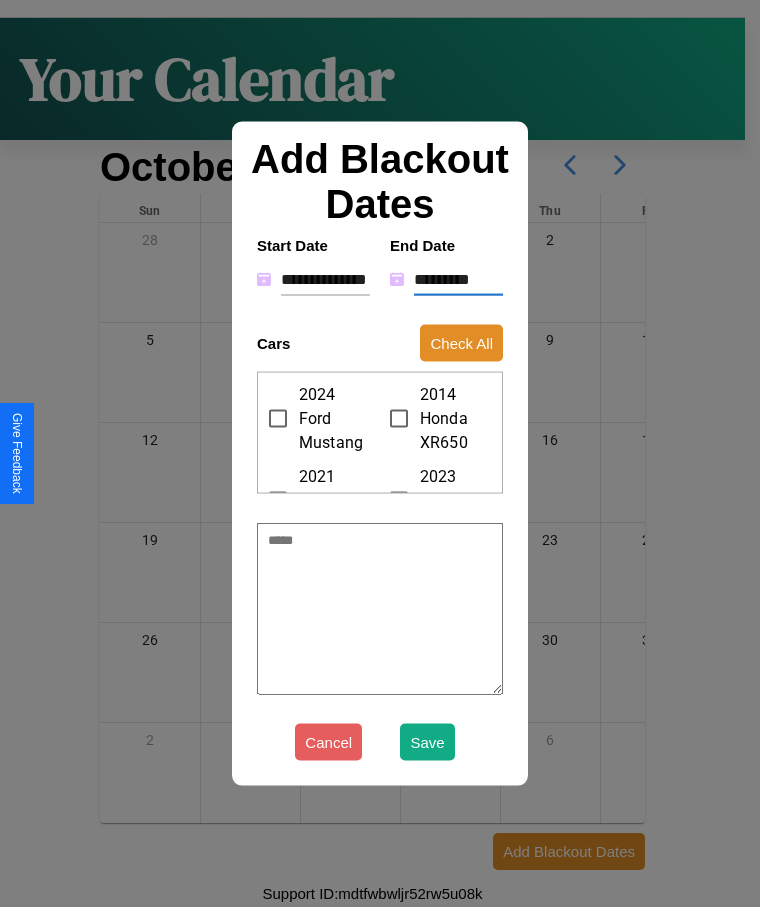 type on "*" 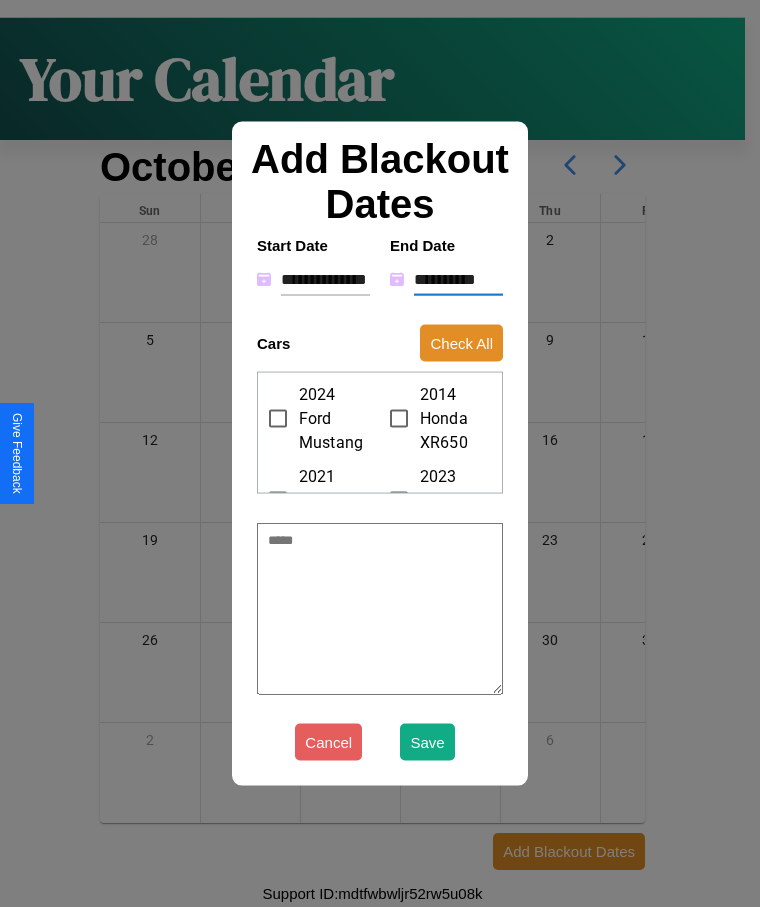 type on "*" 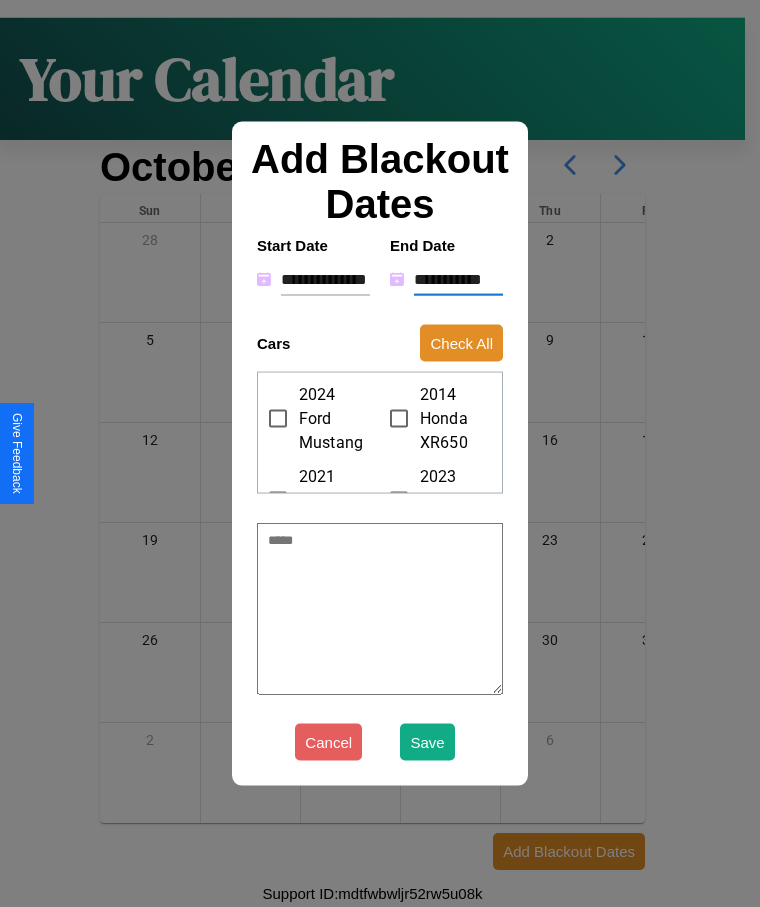 type on "*" 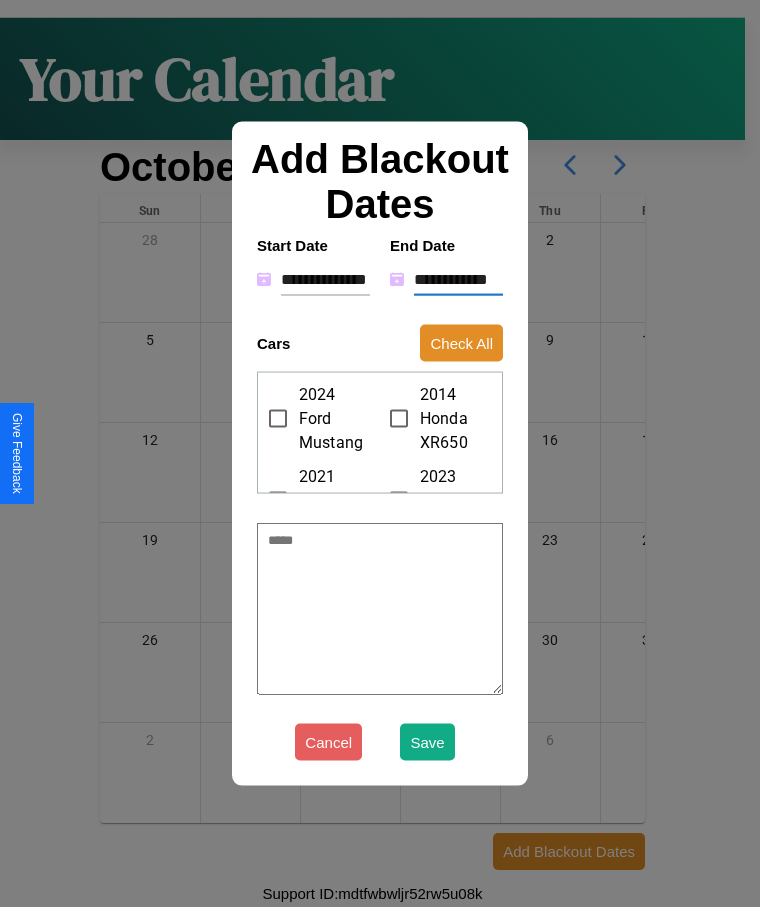 type on "*" 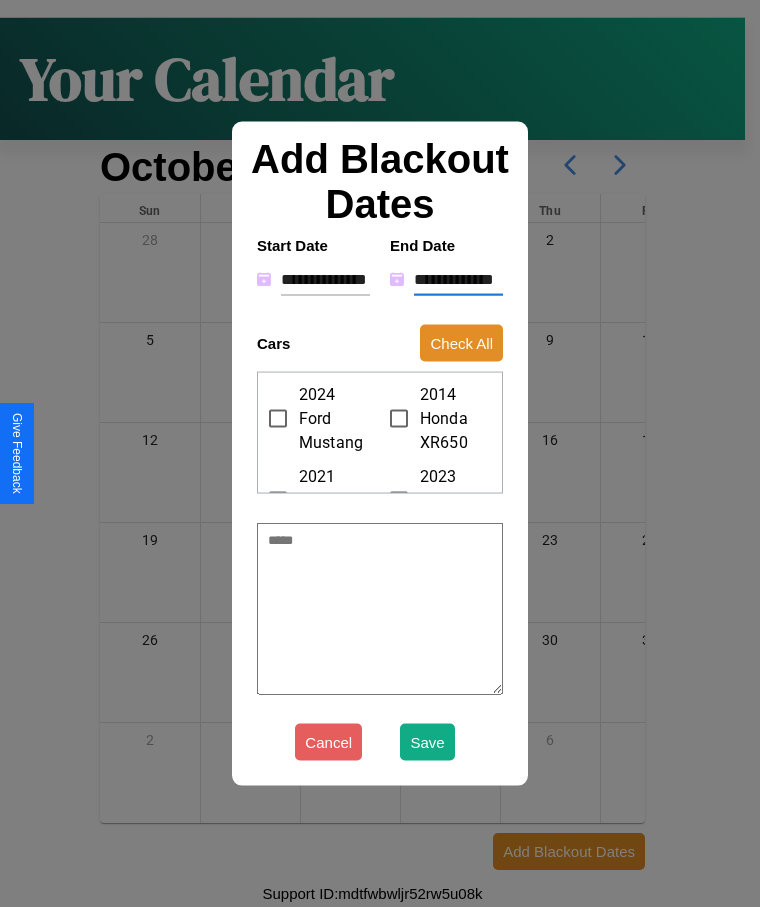 type on "*" 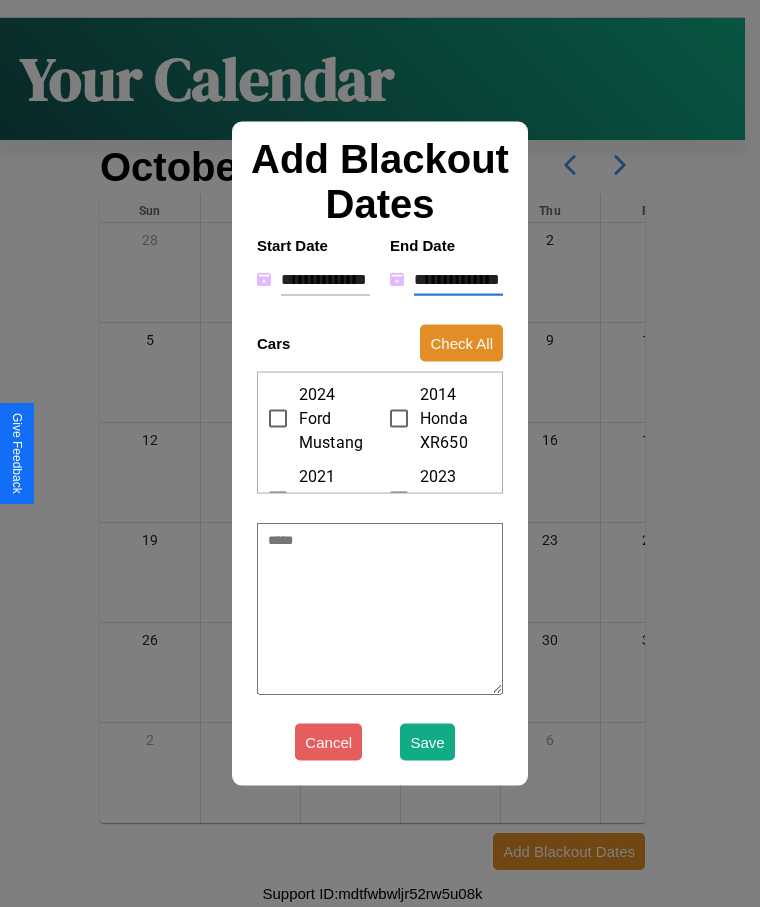 type on "*" 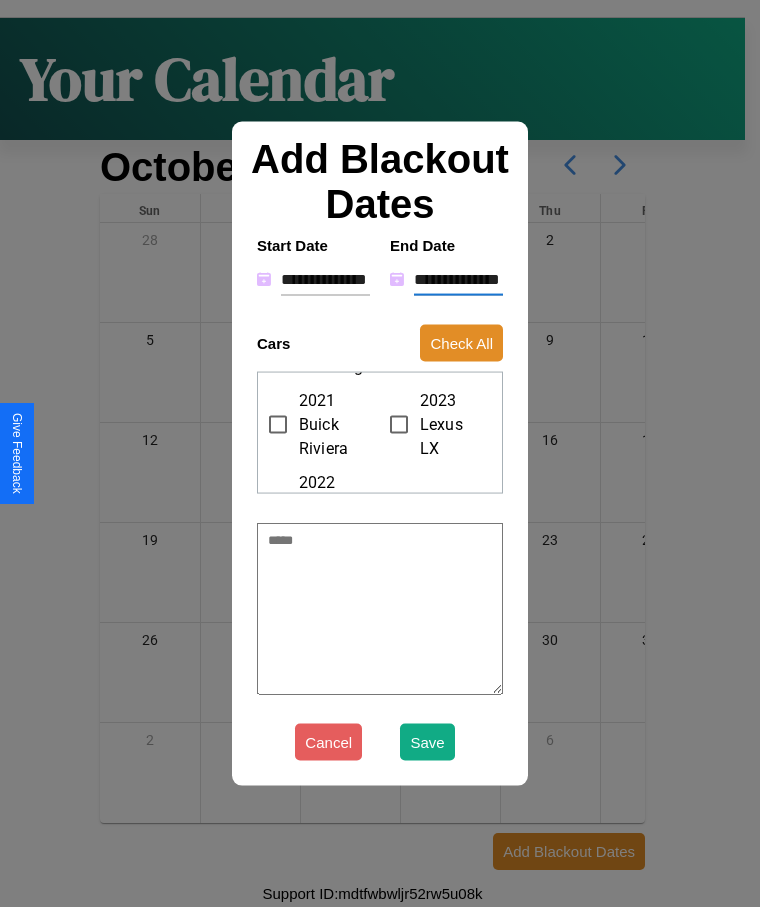 type on "**********" 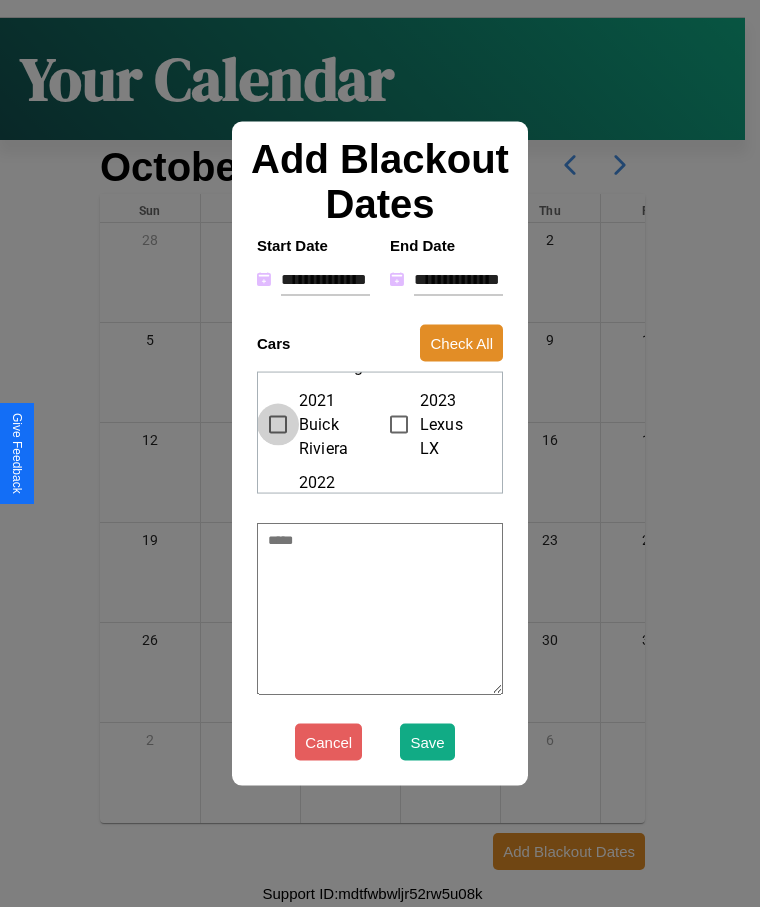 type on "*" 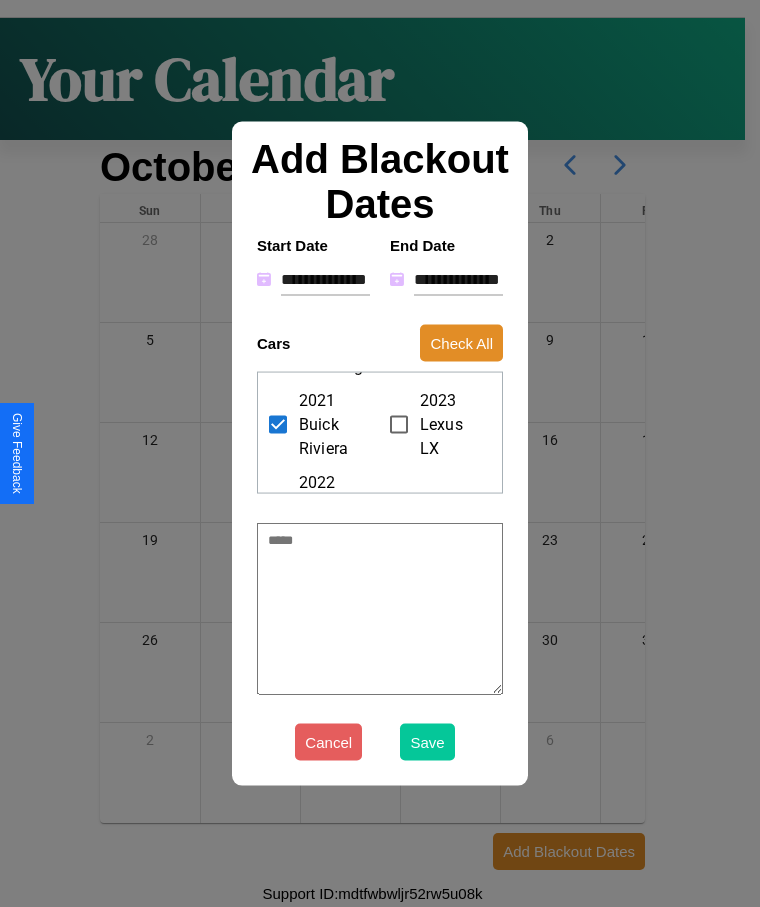 click on "Save" at bounding box center [427, 742] 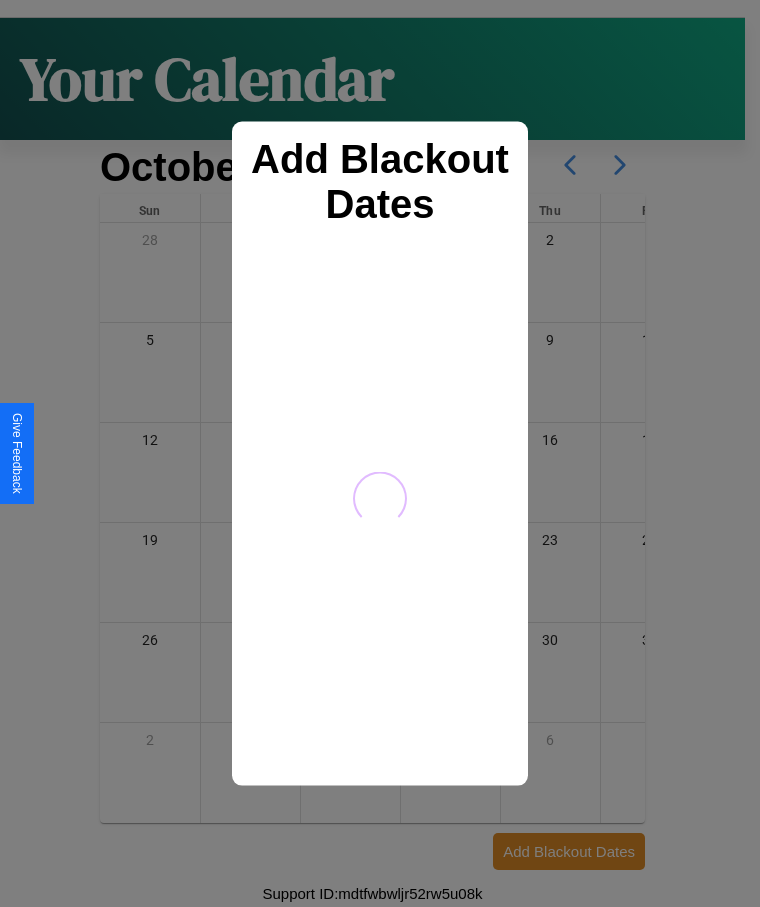 scroll, scrollTop: 0, scrollLeft: 0, axis: both 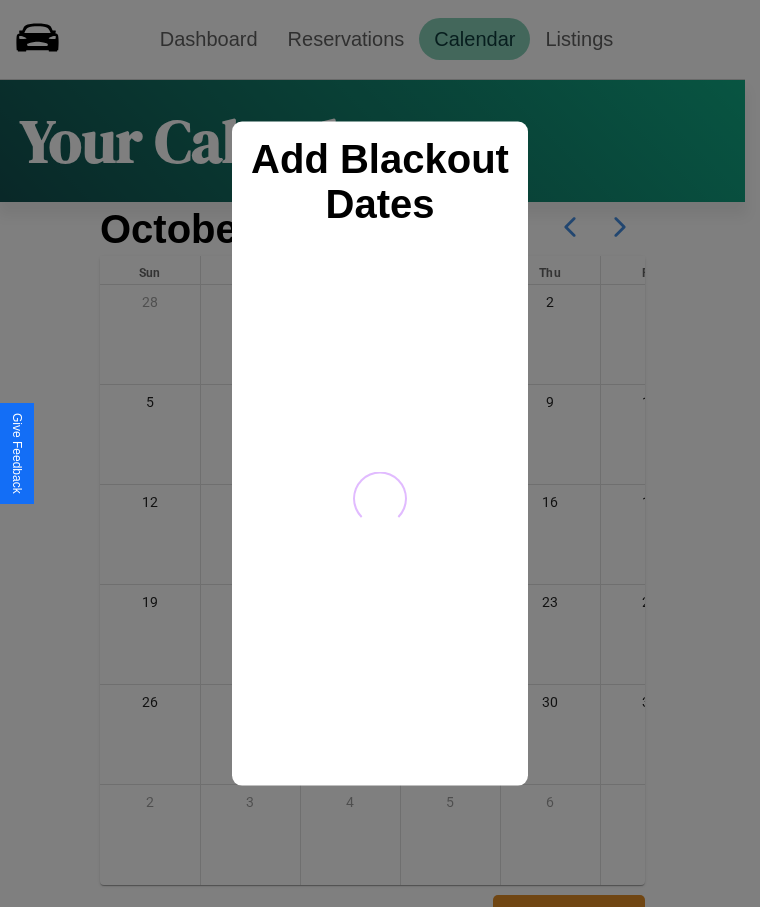 click at bounding box center (380, 453) 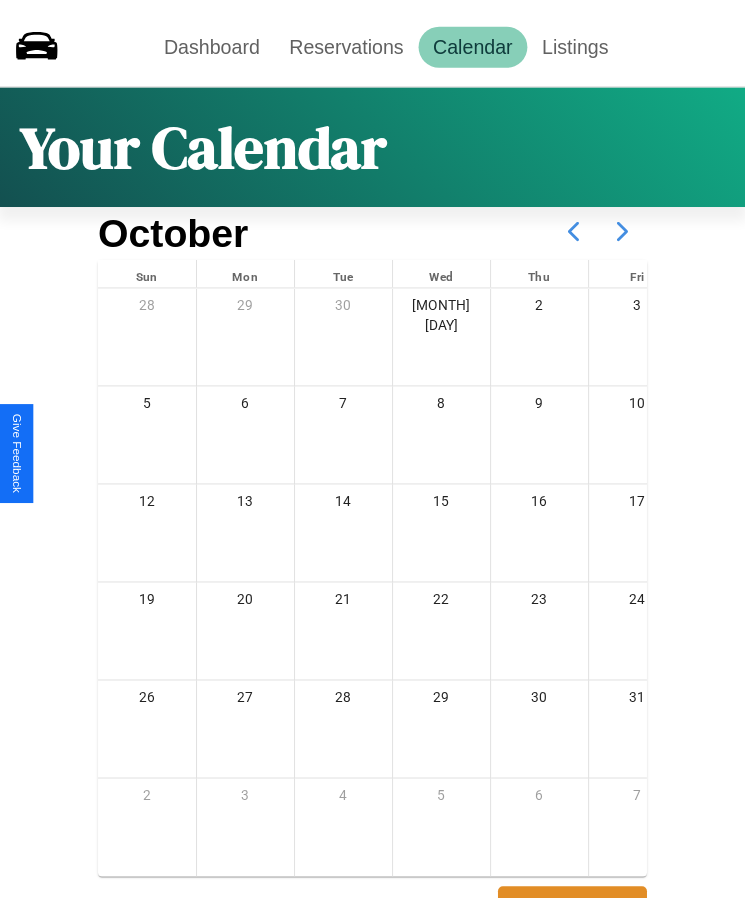 scroll, scrollTop: 77, scrollLeft: 0, axis: vertical 